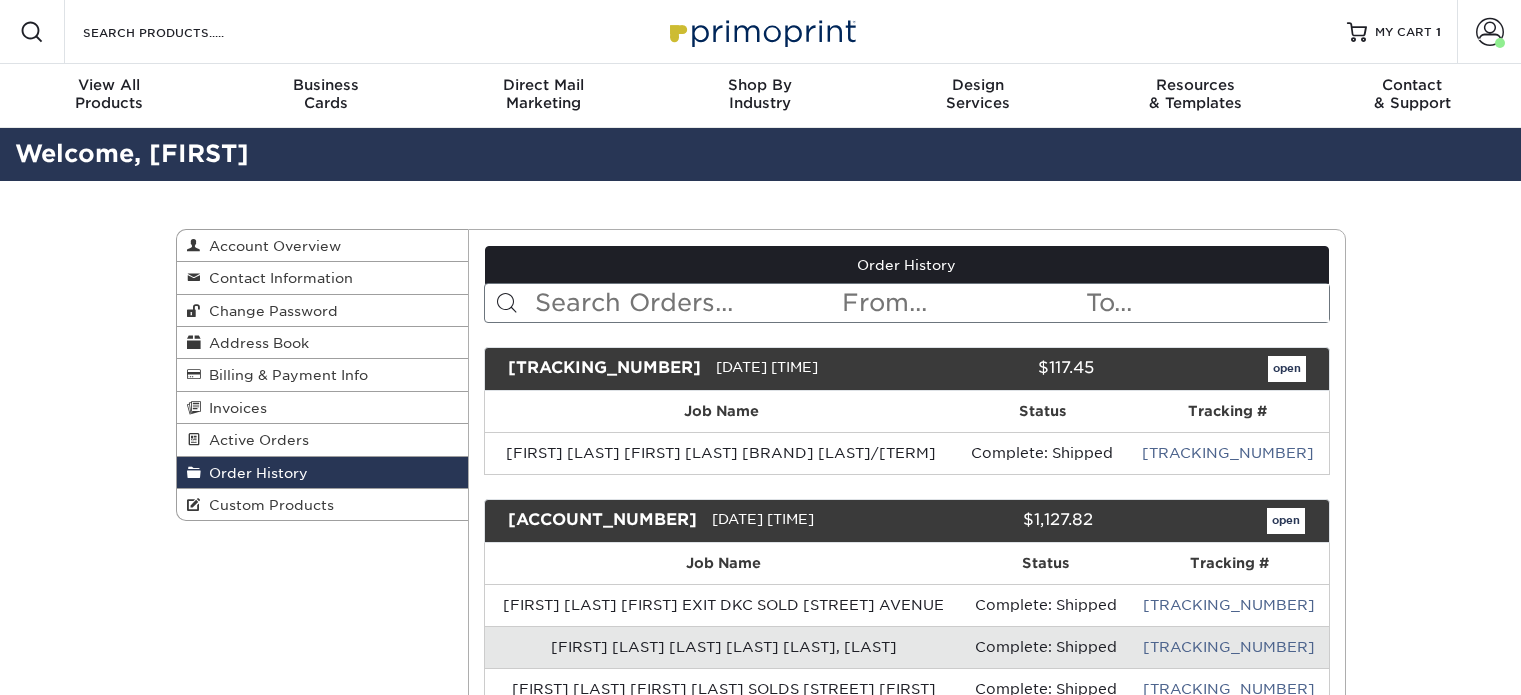 scroll, scrollTop: 0, scrollLeft: 0, axis: both 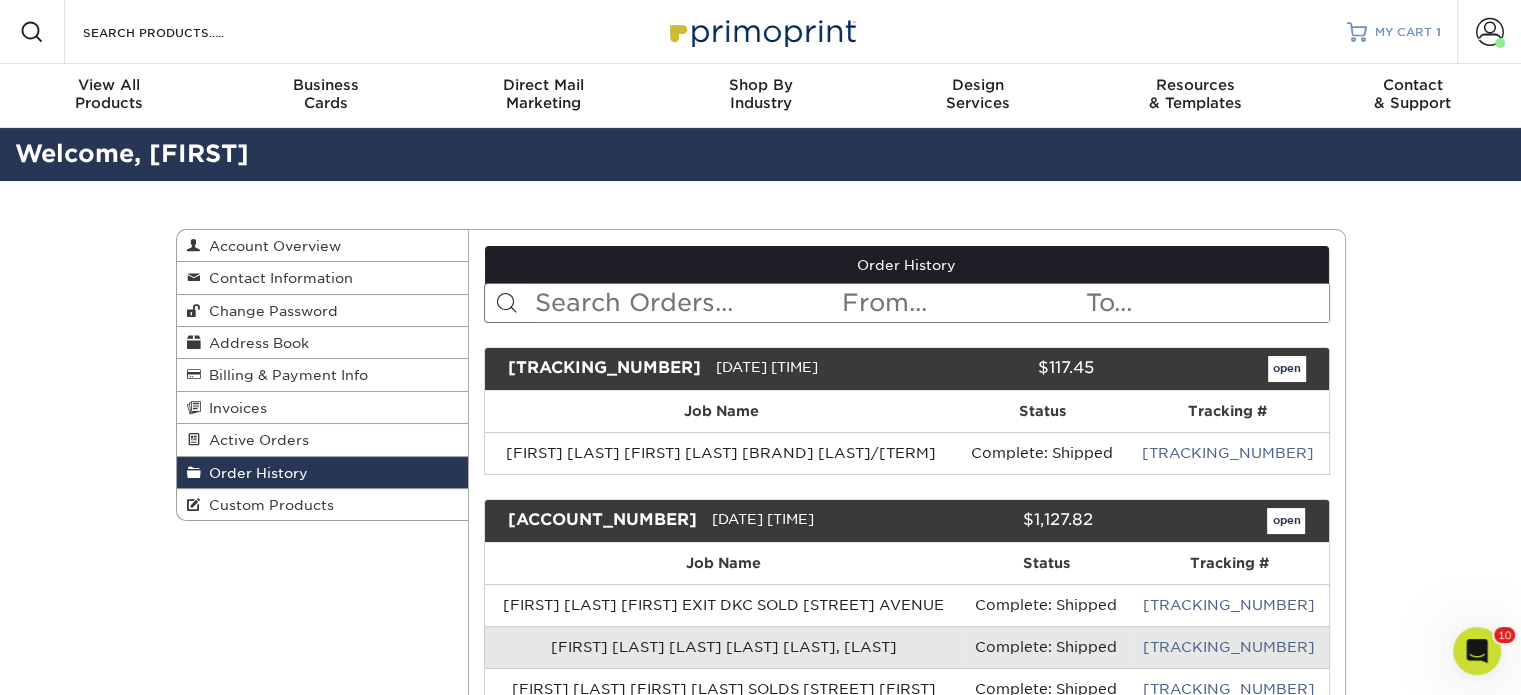 click on "MY CART   1" at bounding box center [1394, 32] 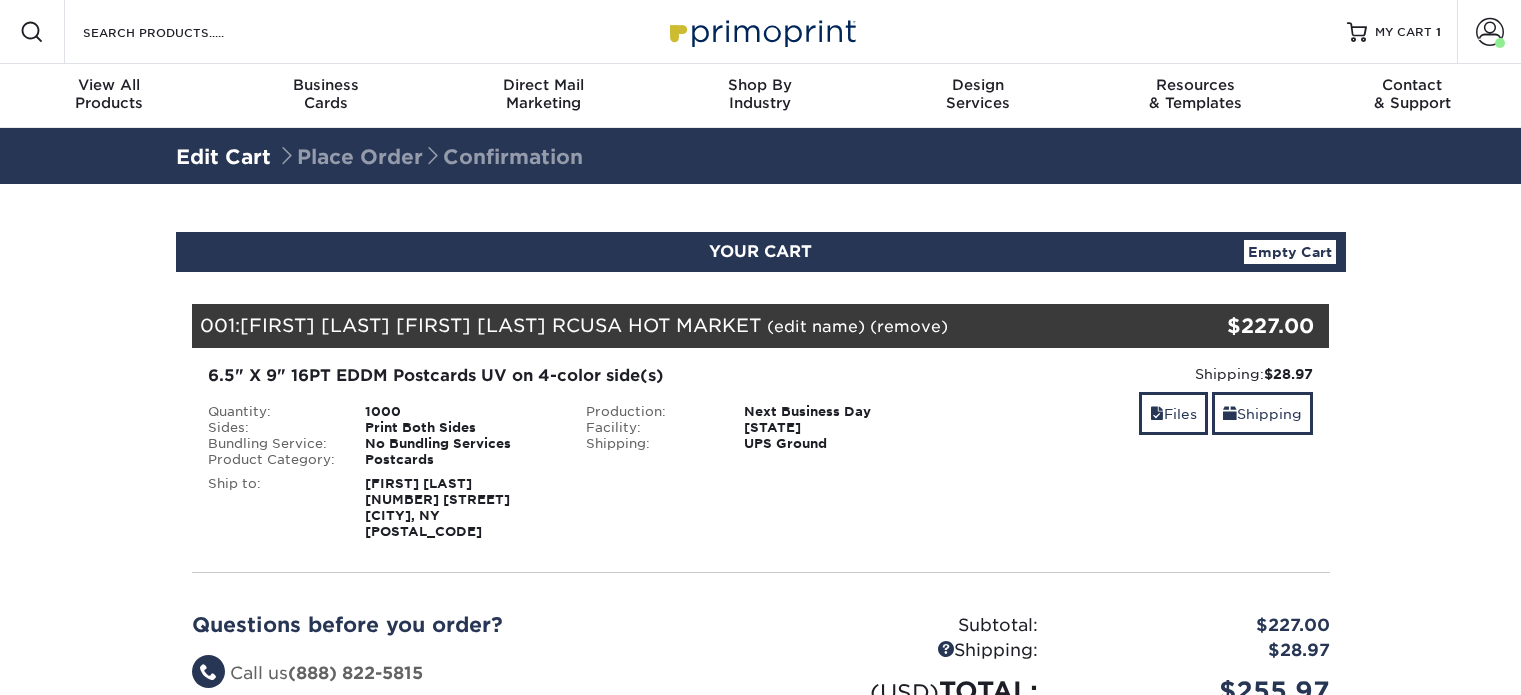 scroll, scrollTop: 0, scrollLeft: 0, axis: both 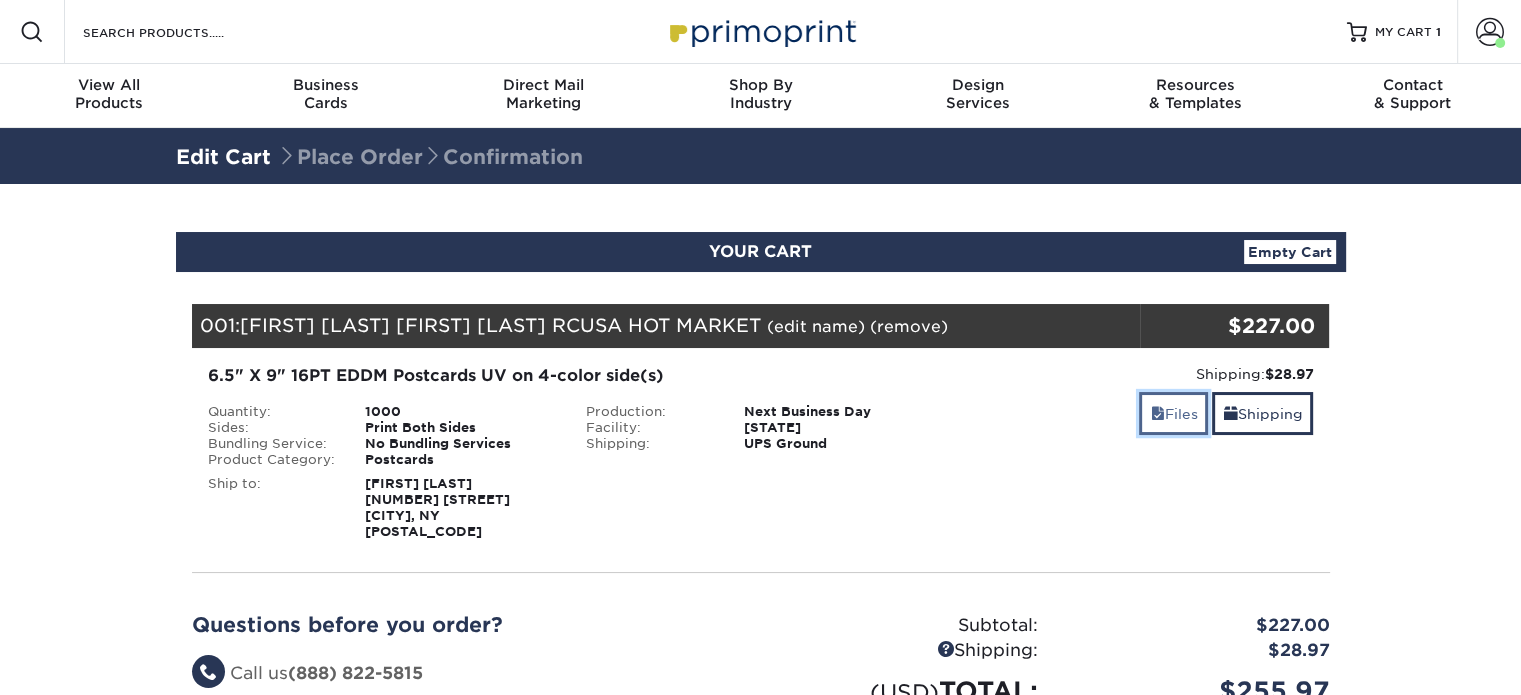 click on "Files" at bounding box center (1173, 413) 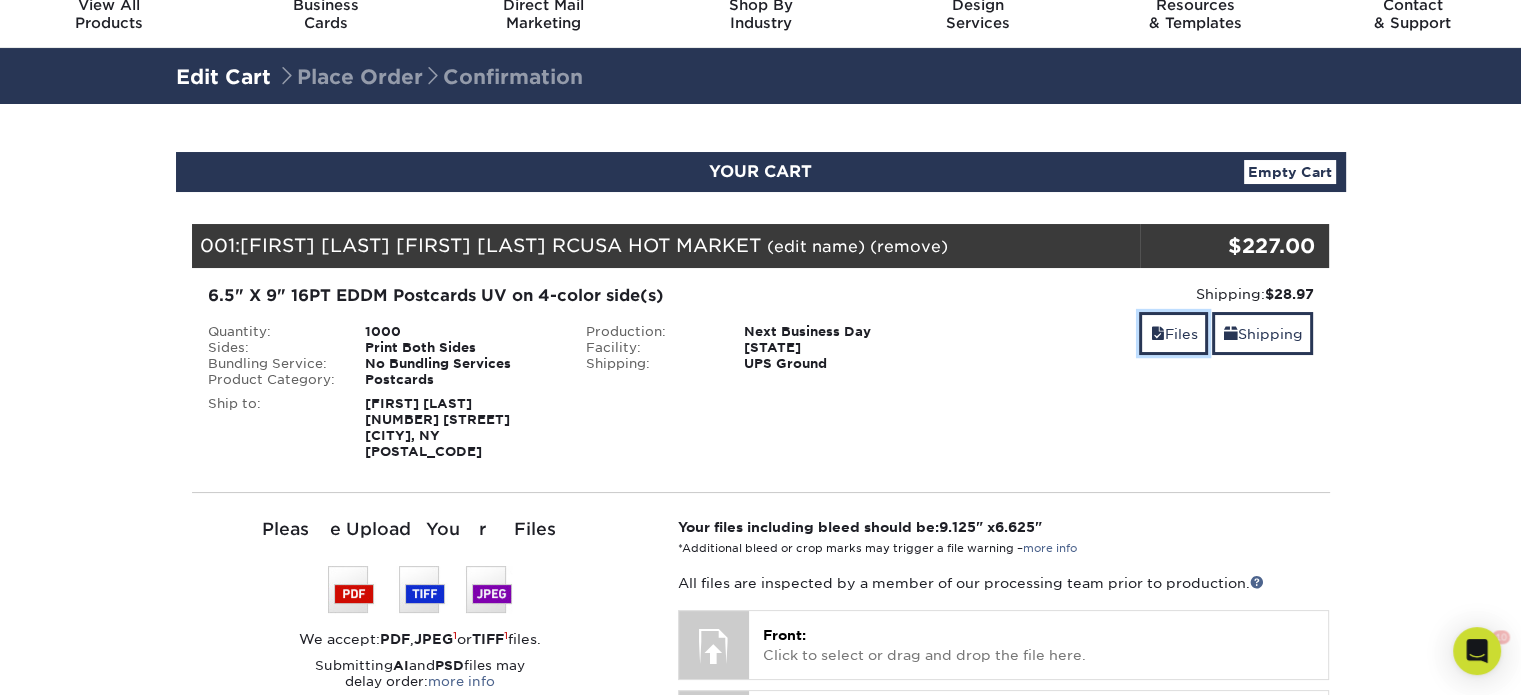 scroll, scrollTop: 0, scrollLeft: 0, axis: both 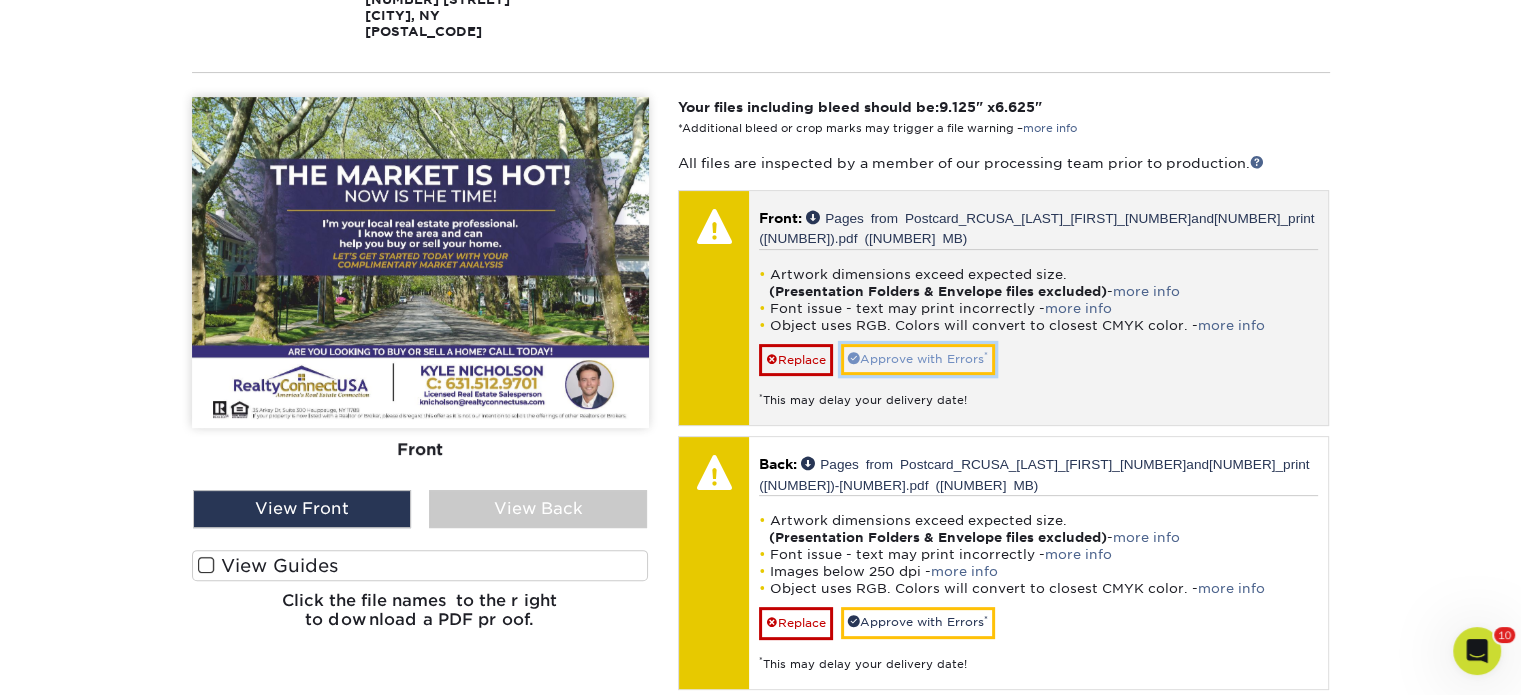 click on "Approve with Errors *" at bounding box center [918, 359] 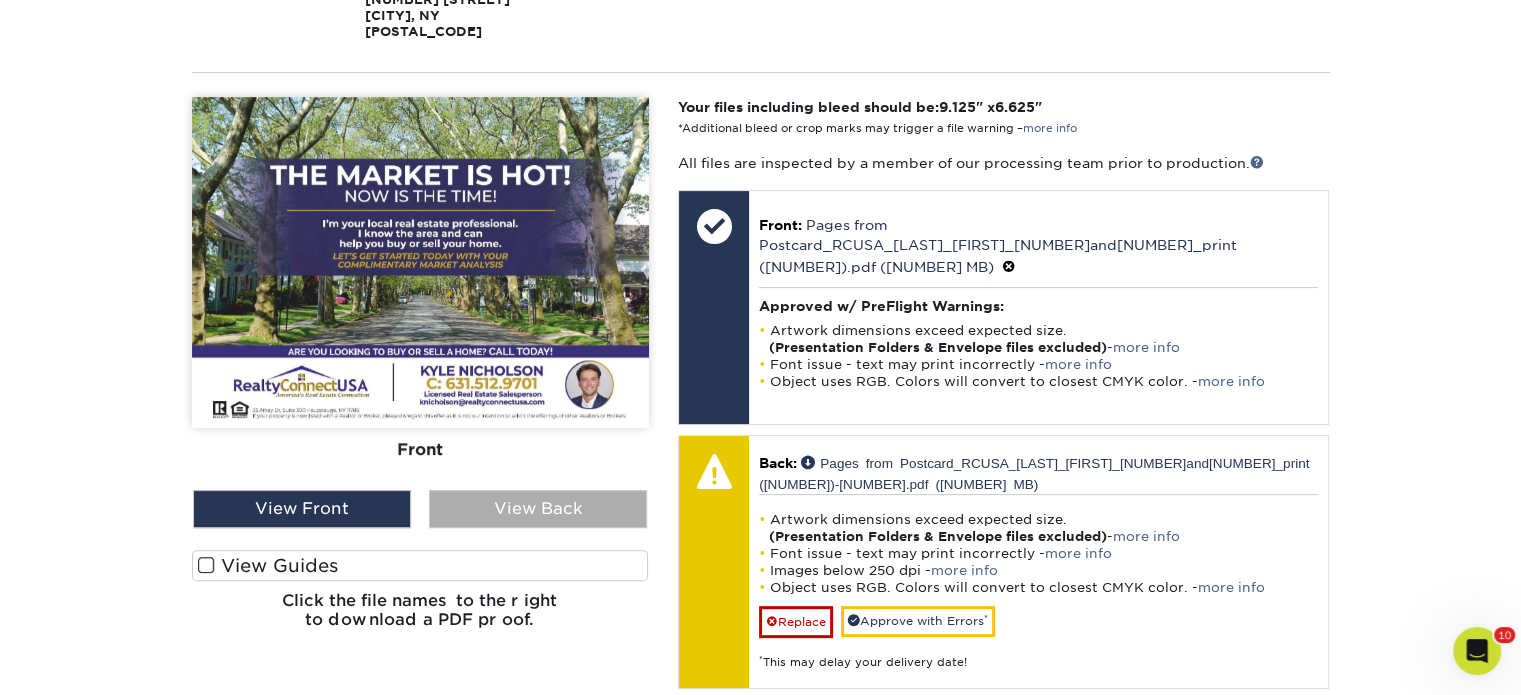 click on "View Back" at bounding box center [538, 509] 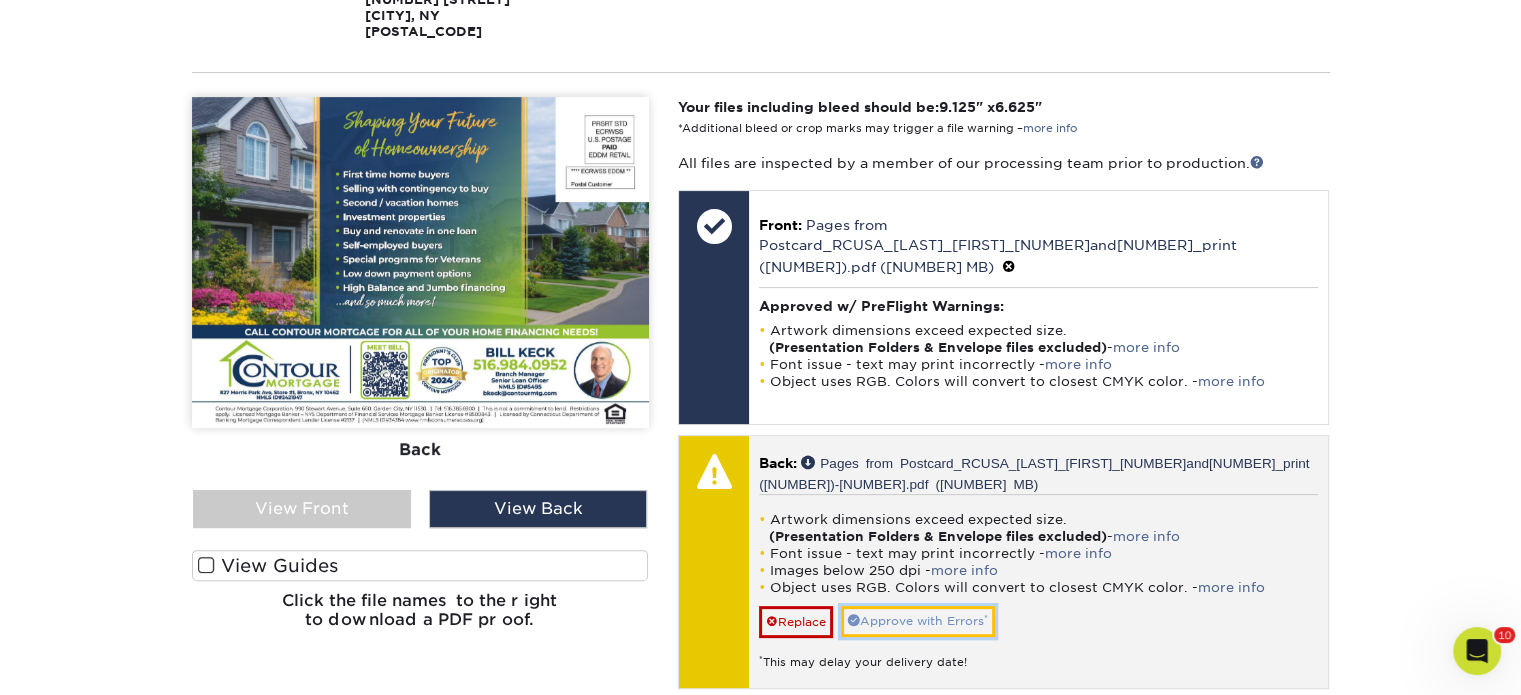 click on "Approve with Errors *" at bounding box center [918, 621] 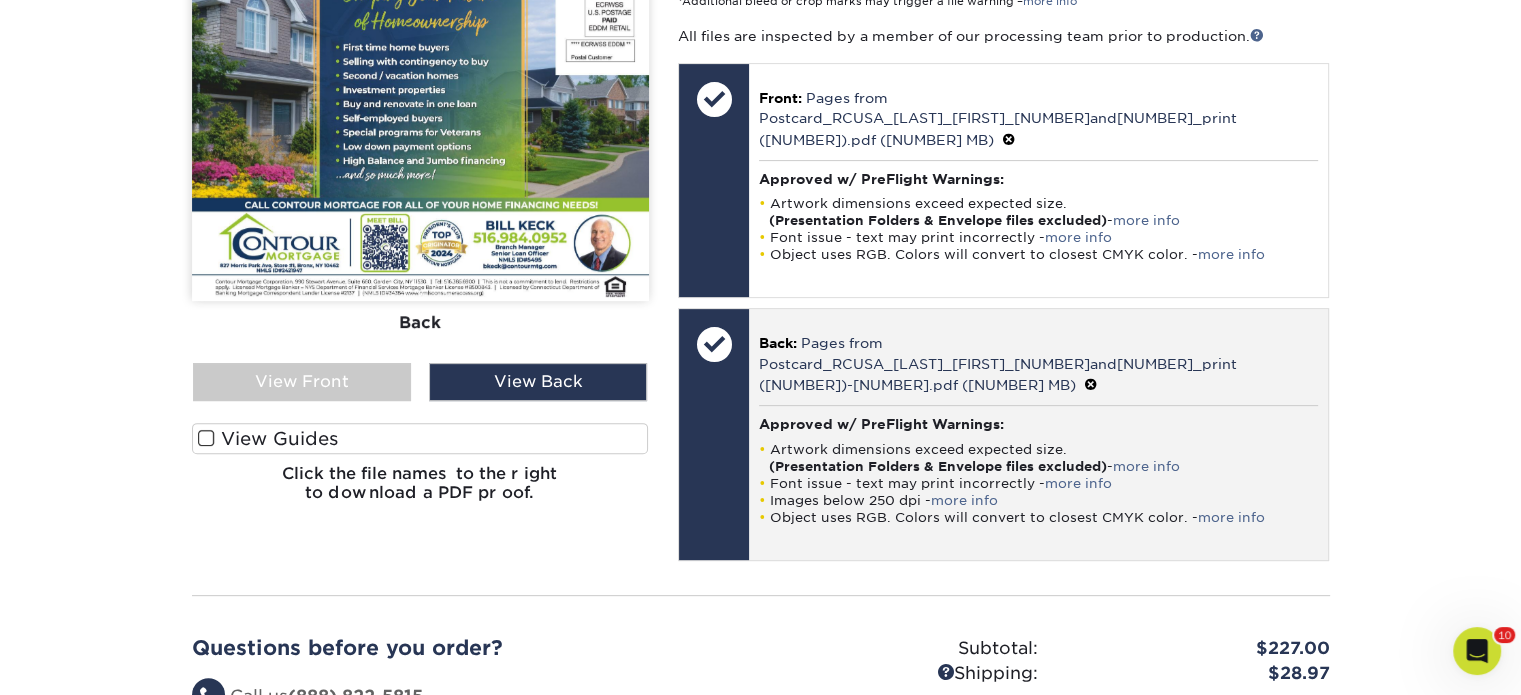 scroll, scrollTop: 900, scrollLeft: 0, axis: vertical 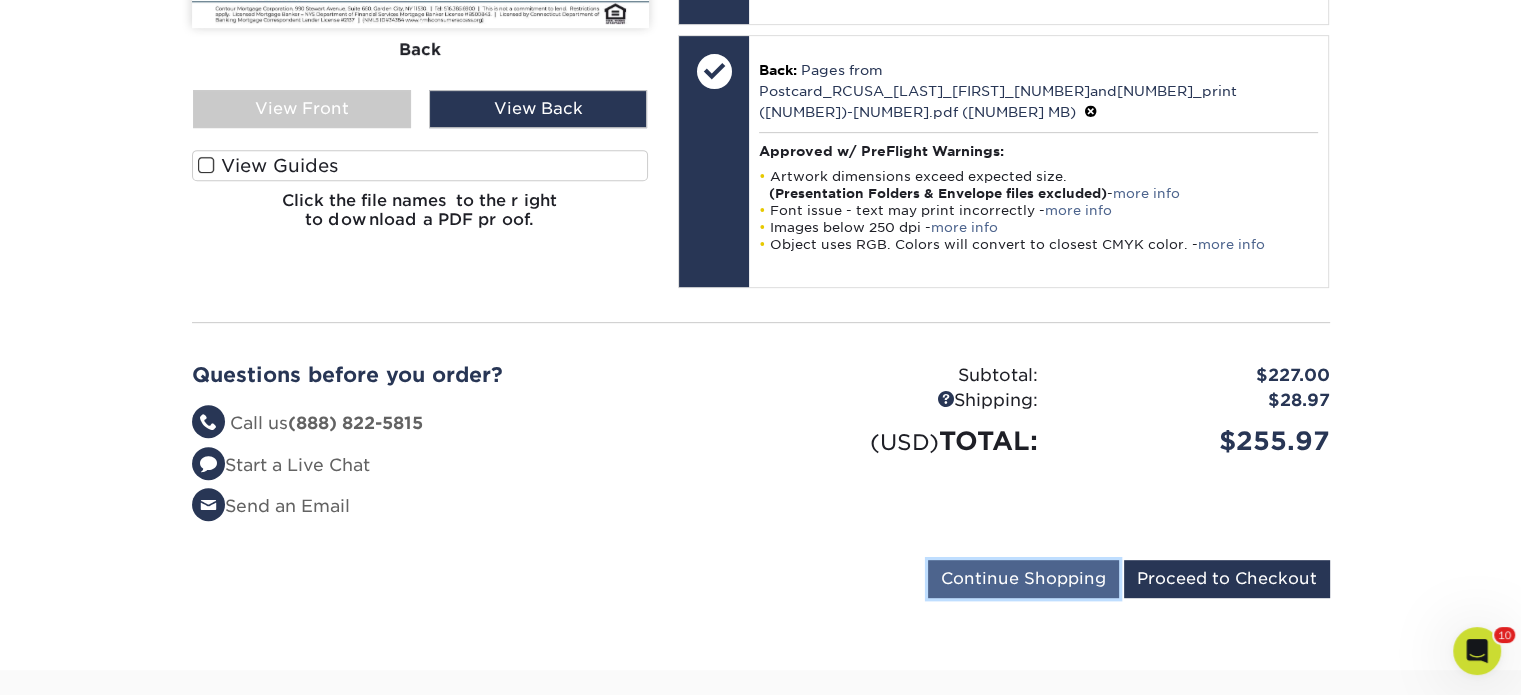 click on "Continue Shopping" at bounding box center [1023, 579] 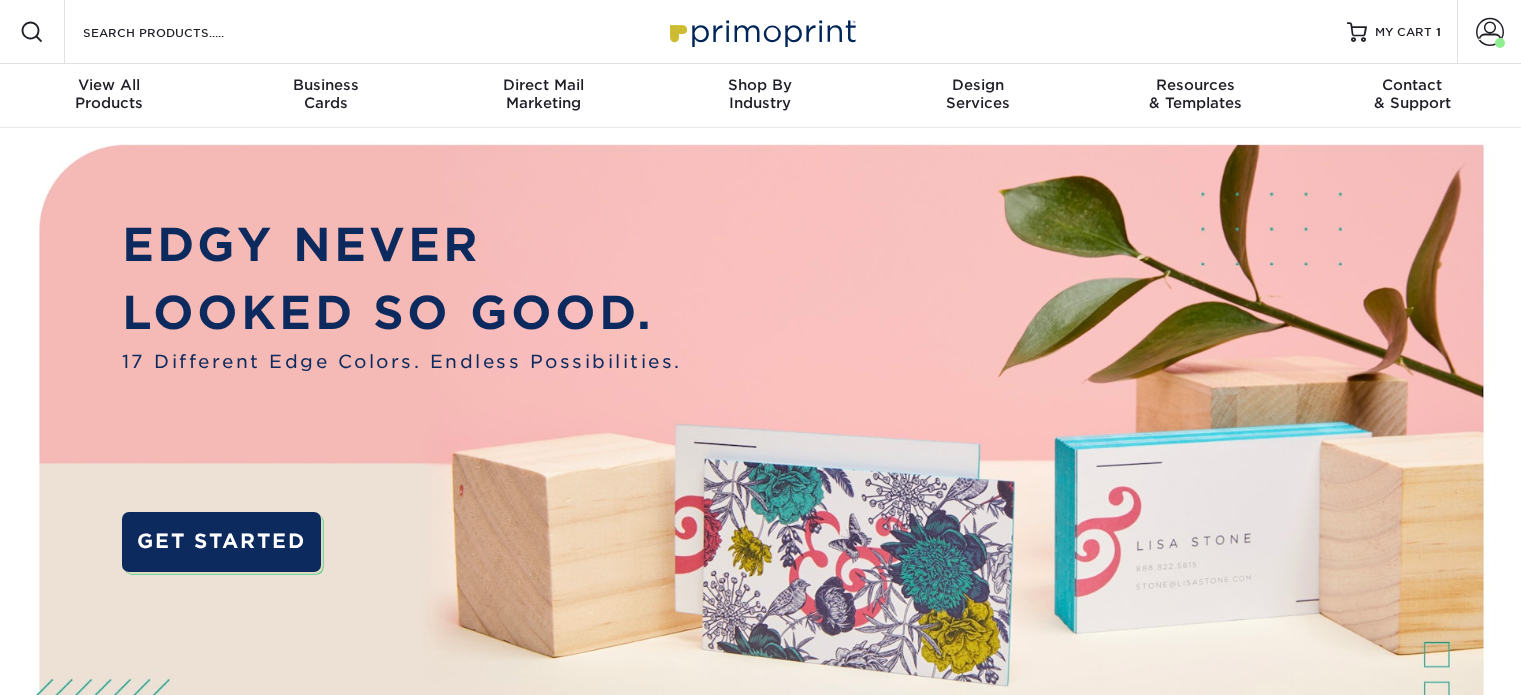 scroll, scrollTop: 0, scrollLeft: 0, axis: both 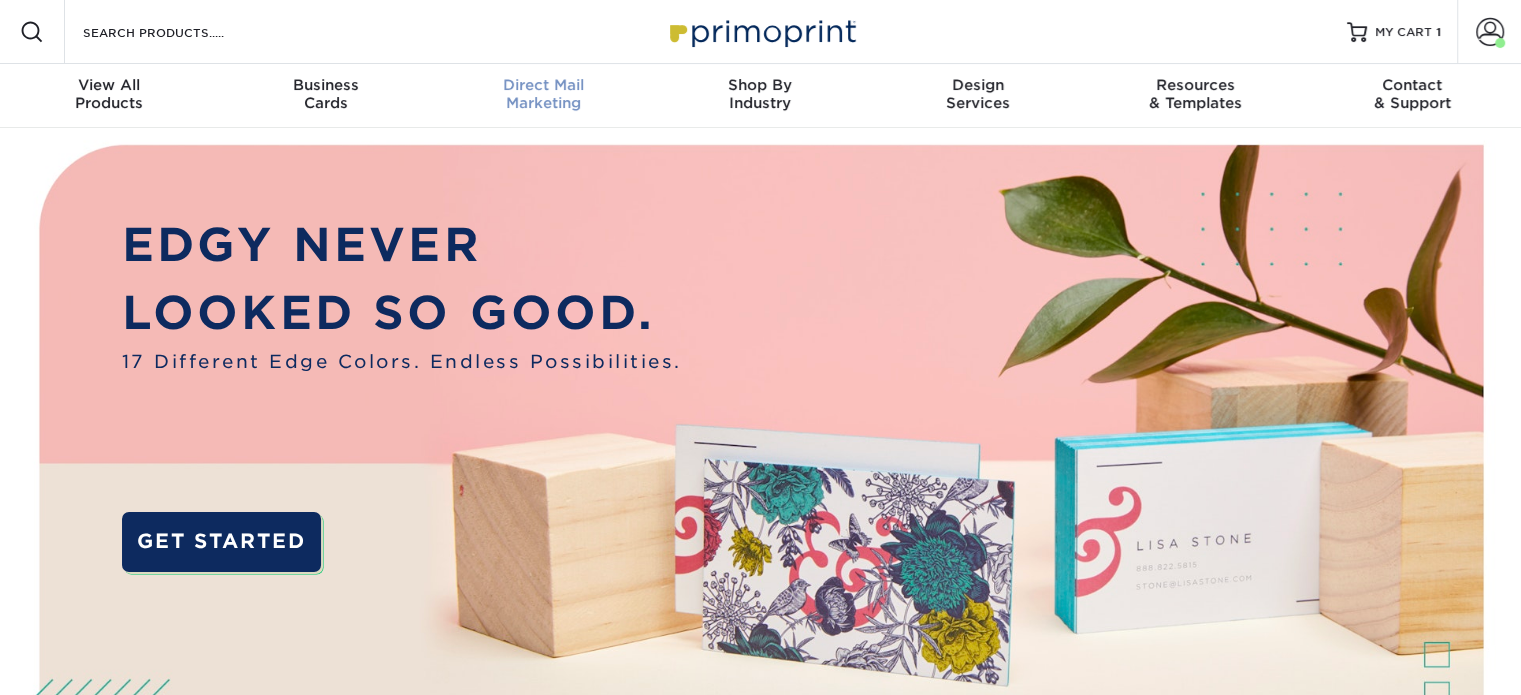 click on "Direct Mail" at bounding box center [543, 85] 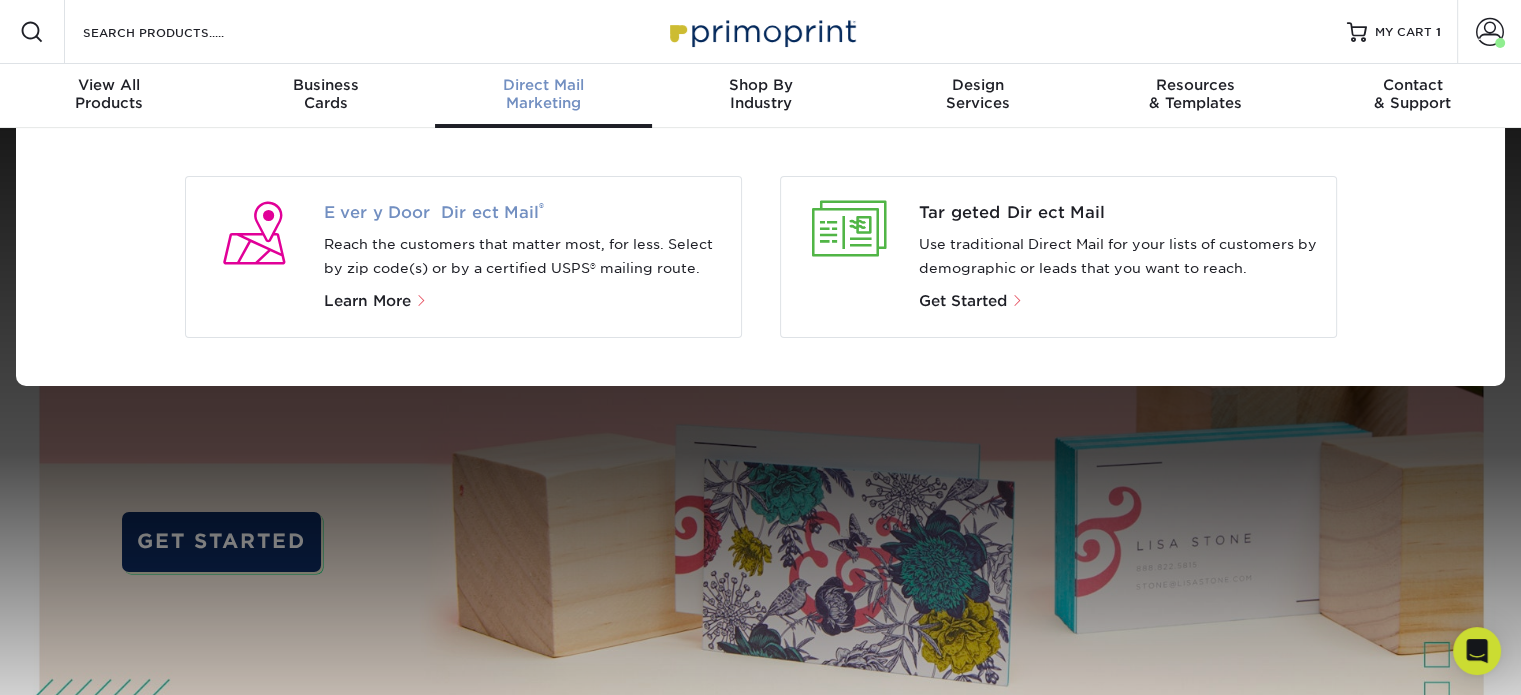 click on "Every Door Direct Mail ®" at bounding box center [524, 213] 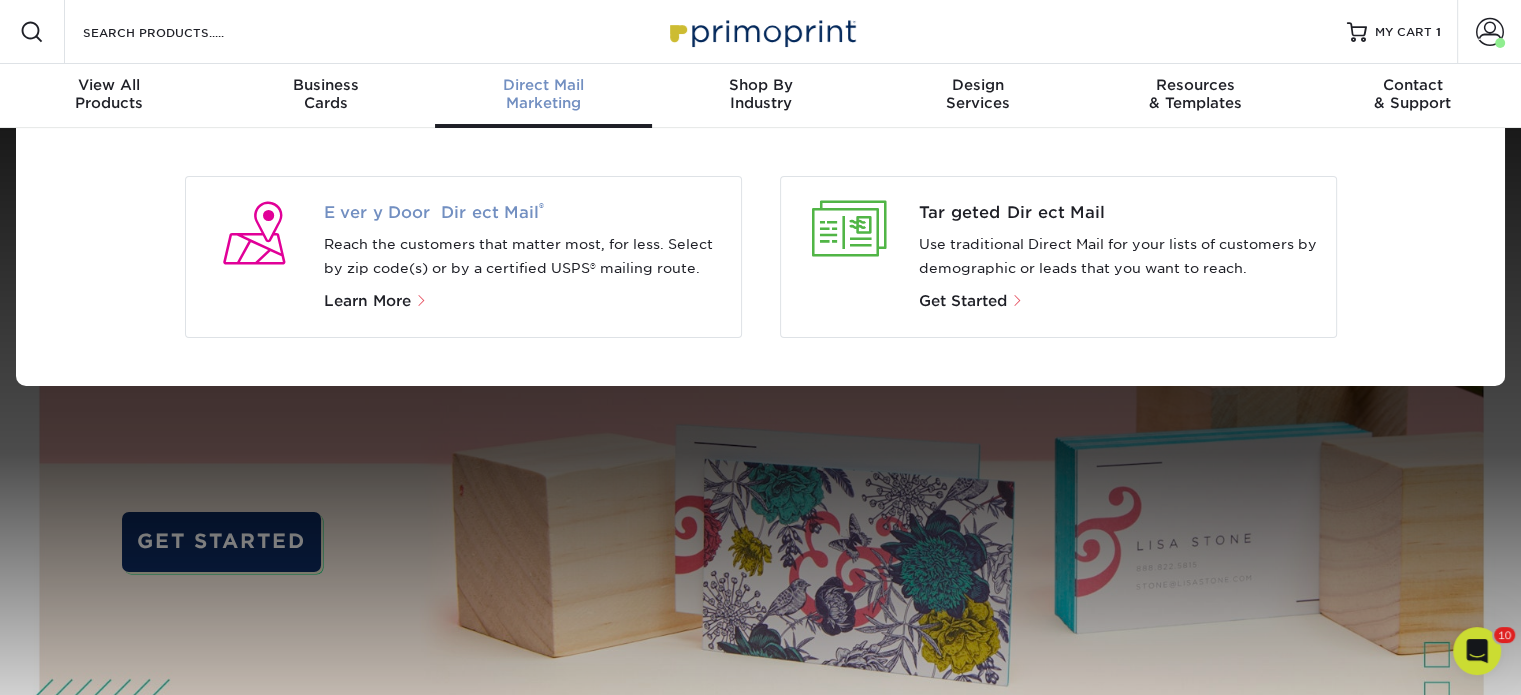 scroll, scrollTop: 0, scrollLeft: 0, axis: both 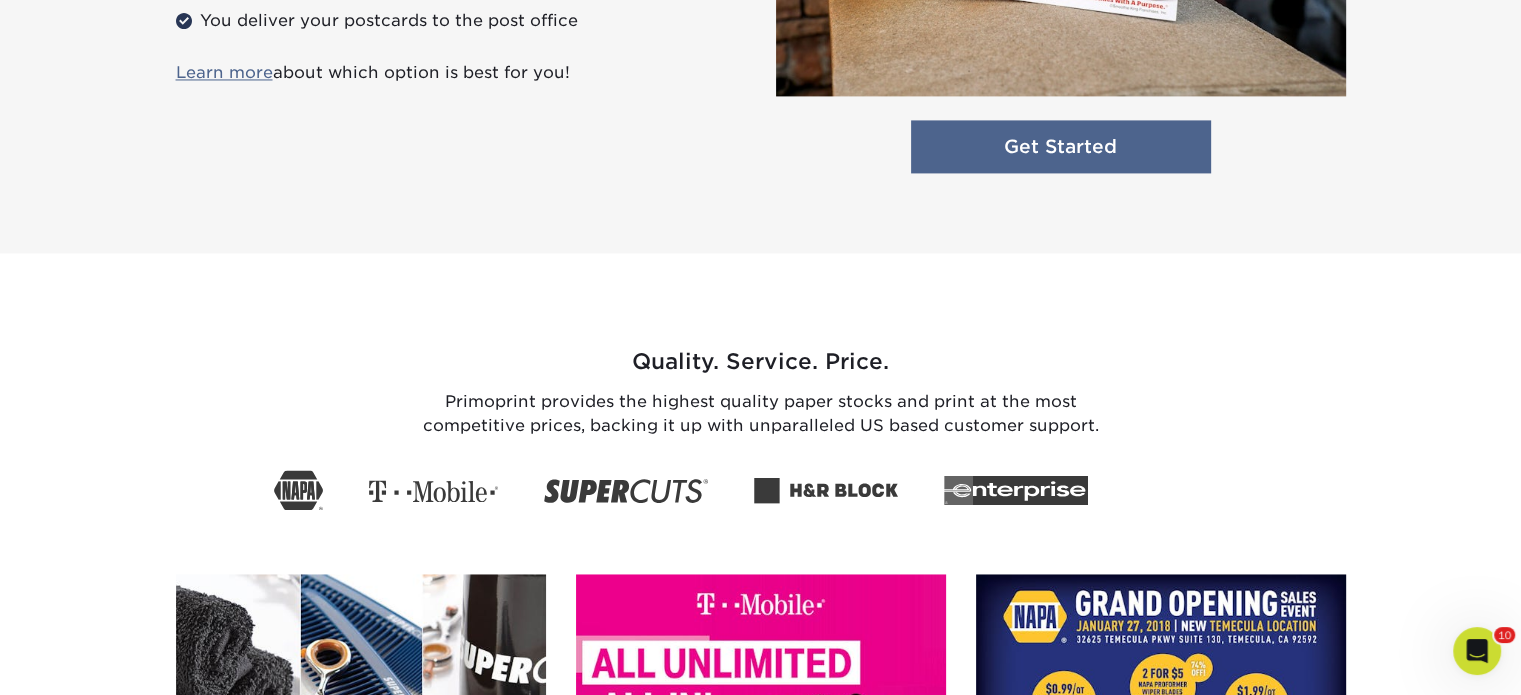 click on "Get Started" at bounding box center (1061, 146) 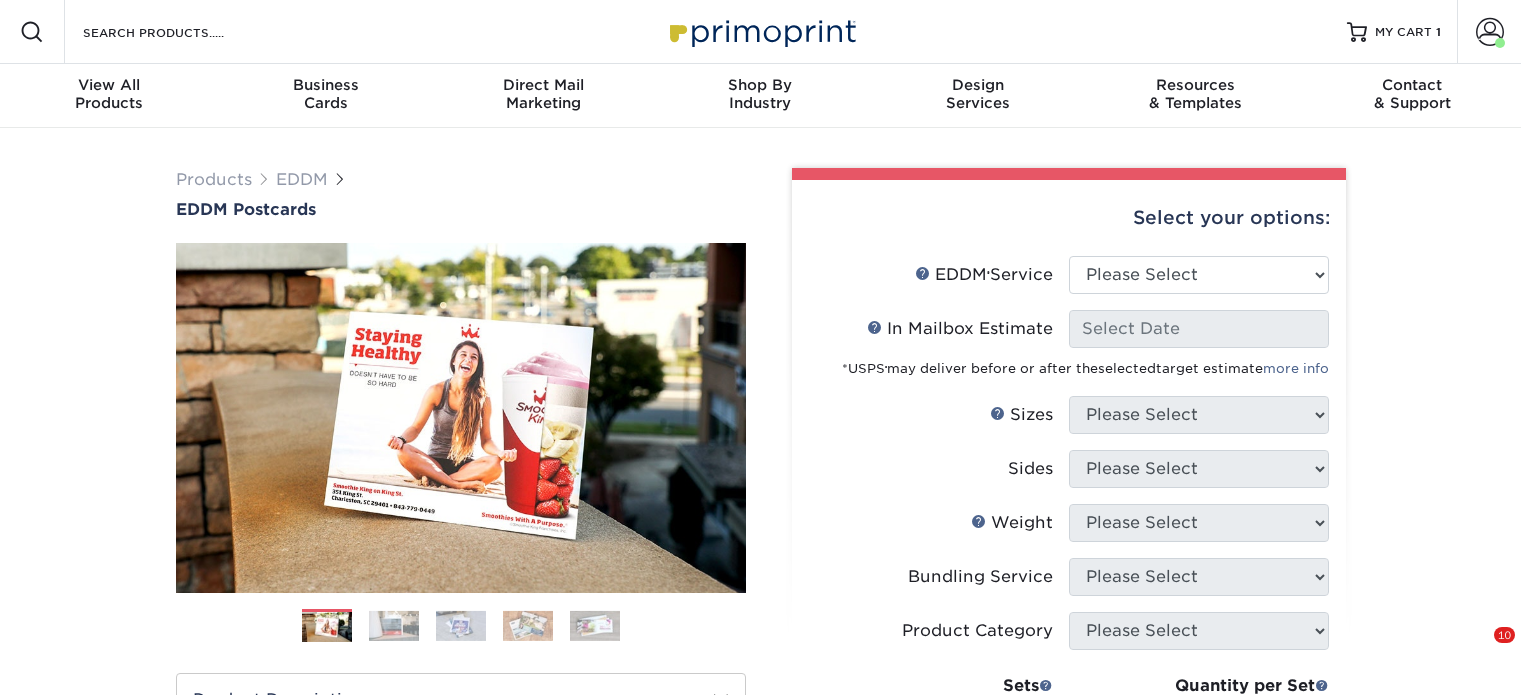 scroll, scrollTop: 0, scrollLeft: 0, axis: both 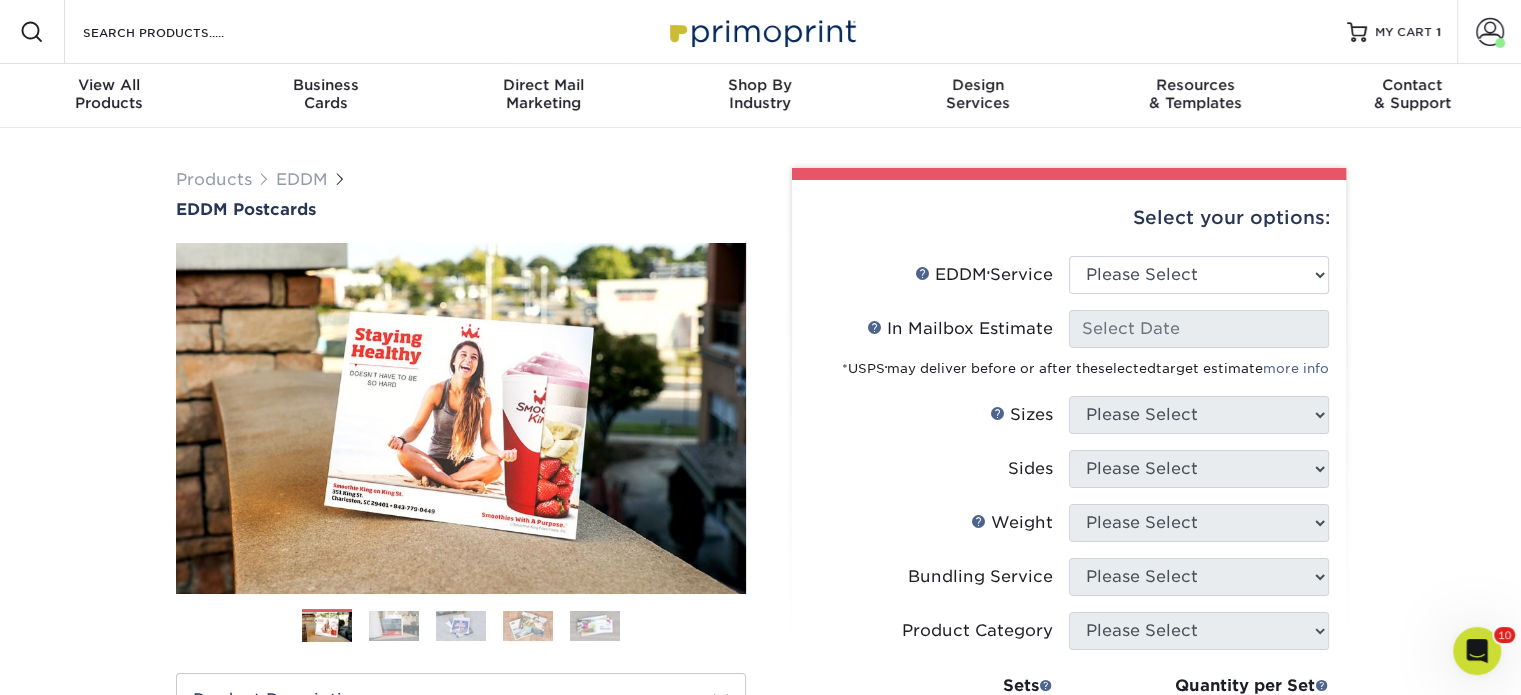 click on "EDDM Service Help EDDM ®  Service
Please Select
Full Service
Print Only" at bounding box center [1069, 283] 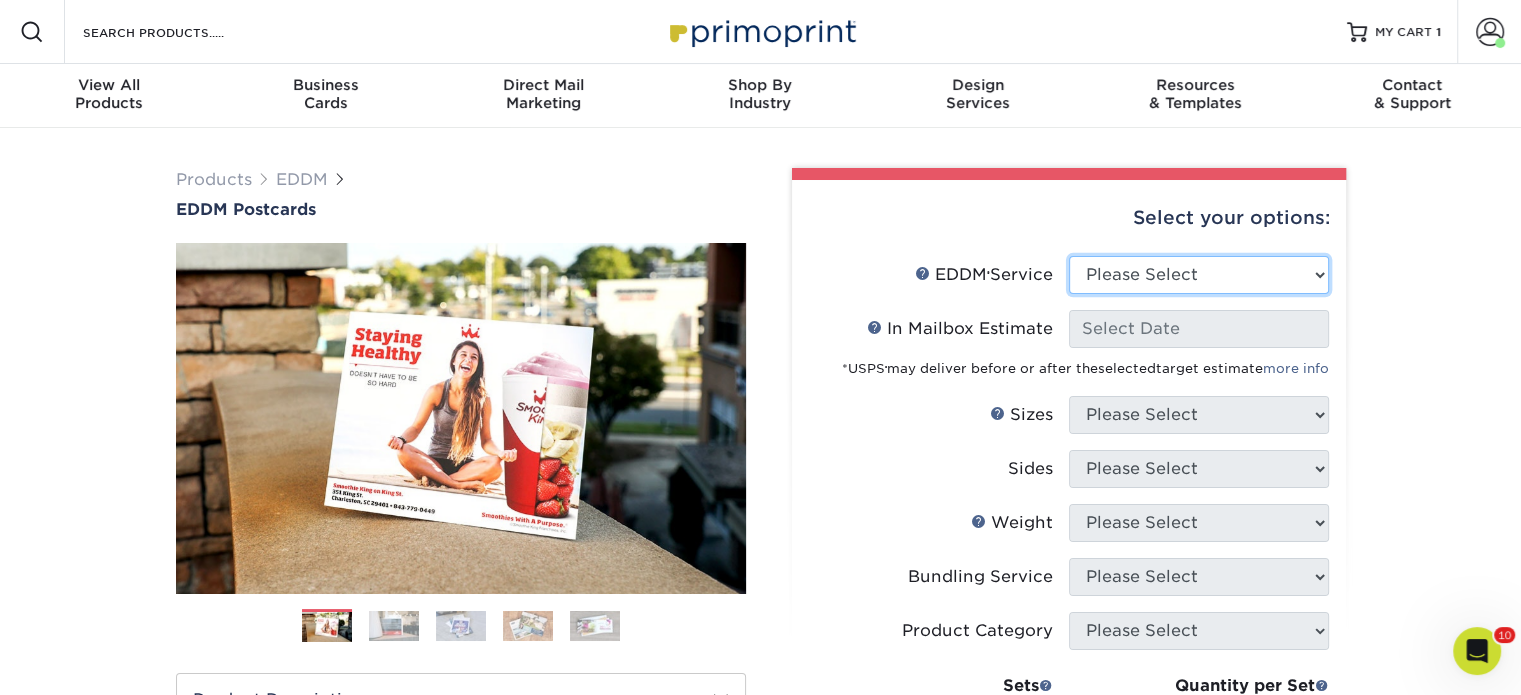 click on "Please Select
Full Service
Print Only" at bounding box center [1199, 275] 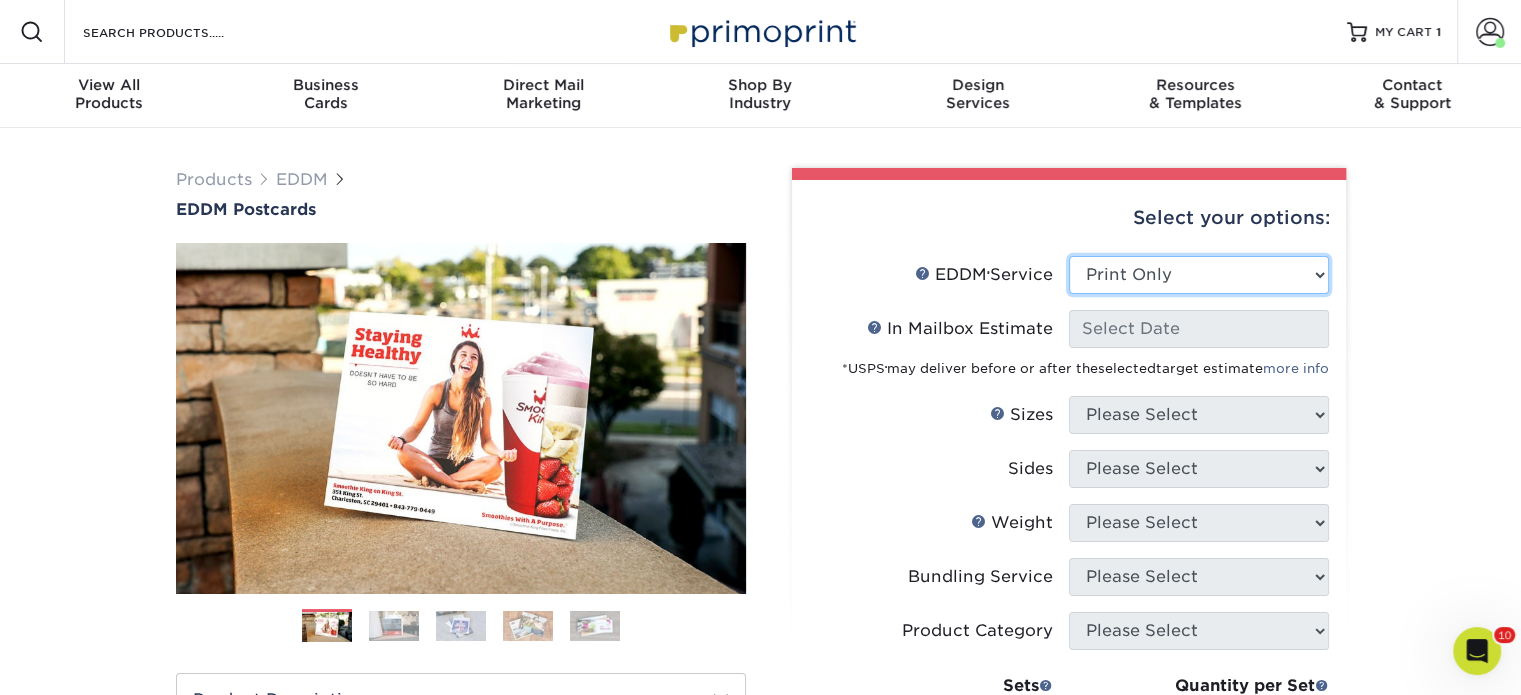 click on "Please Select
Full Service
Print Only" at bounding box center [1199, 275] 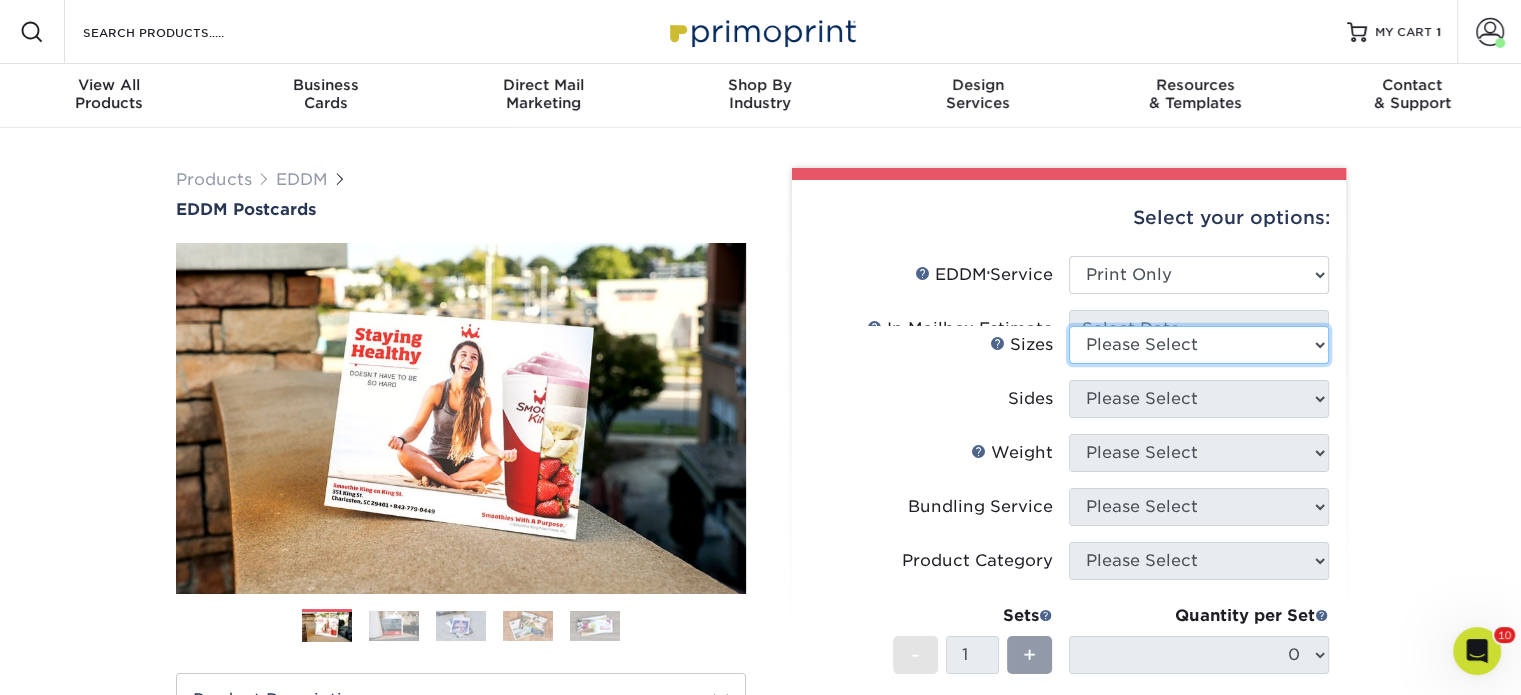 click on "Please Select
4.5" x 12"
6" x 12"
6.5" x 8"
6.5" x 9"
6.5" x 12"
7" x 8.5"
8" x 10"
8.5" x 11"
8.5" x 14"" at bounding box center [1199, 345] 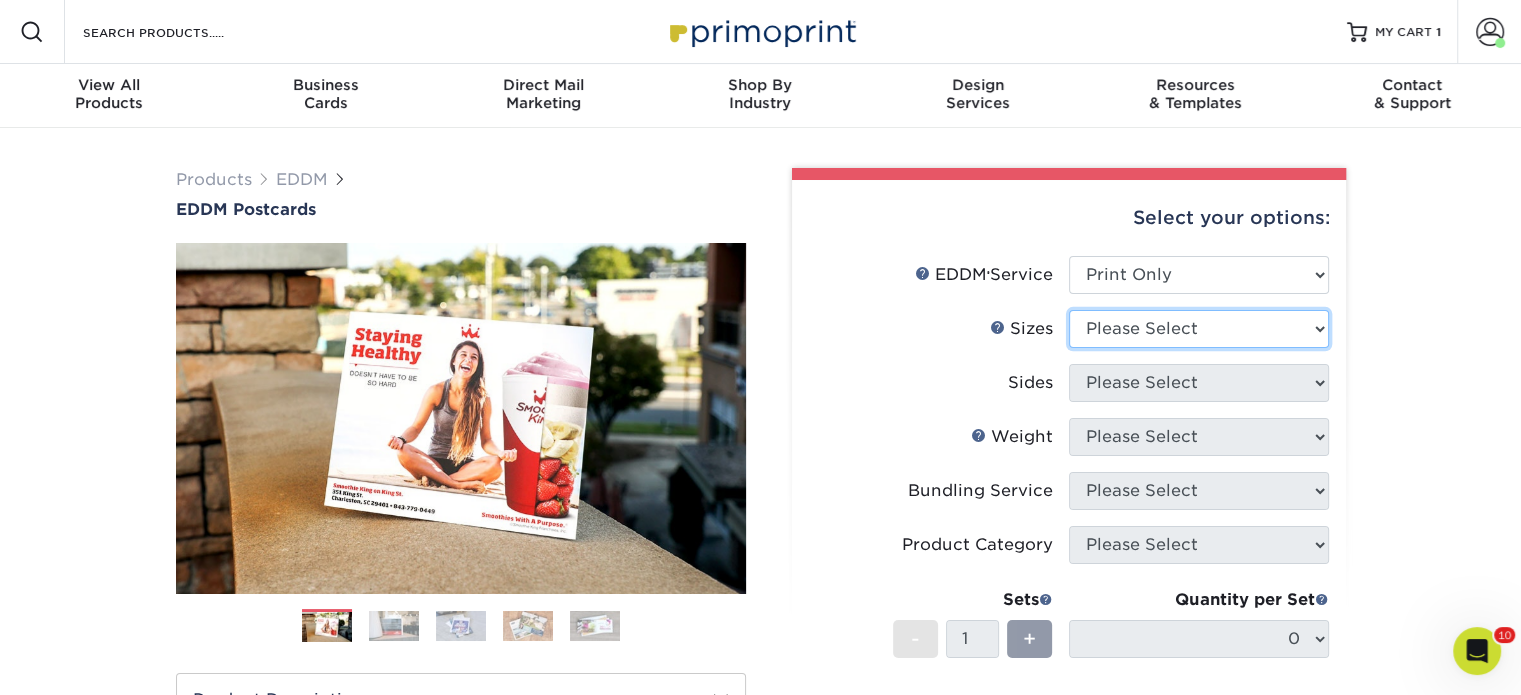 select on "6.50x9.00" 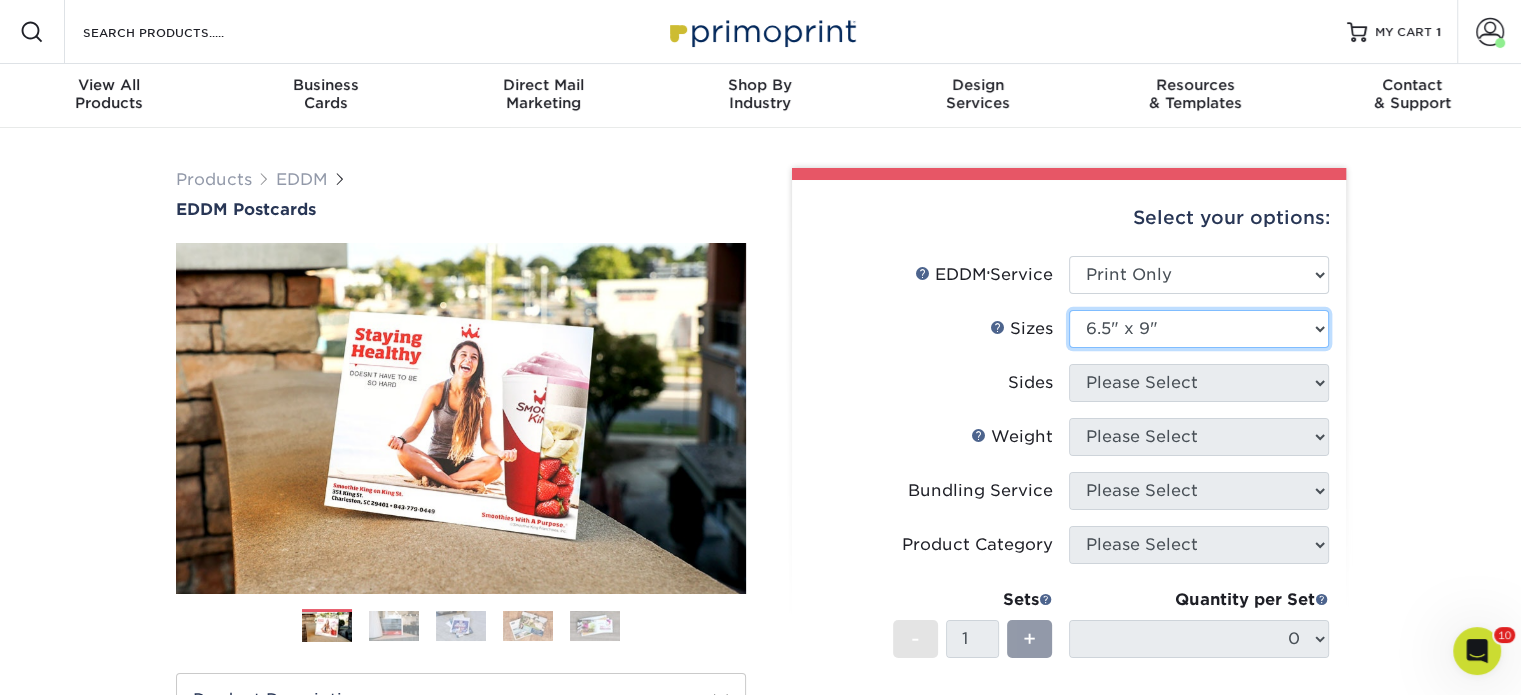 click on "Please Select
4.5" x 12"
6" x 12"
6.5" x 8"
6.5" x 9"
6.5" x 12"
7" x 8.5"
8" x 10"
8.5" x 11"
8.5" x 14"" at bounding box center [1199, 329] 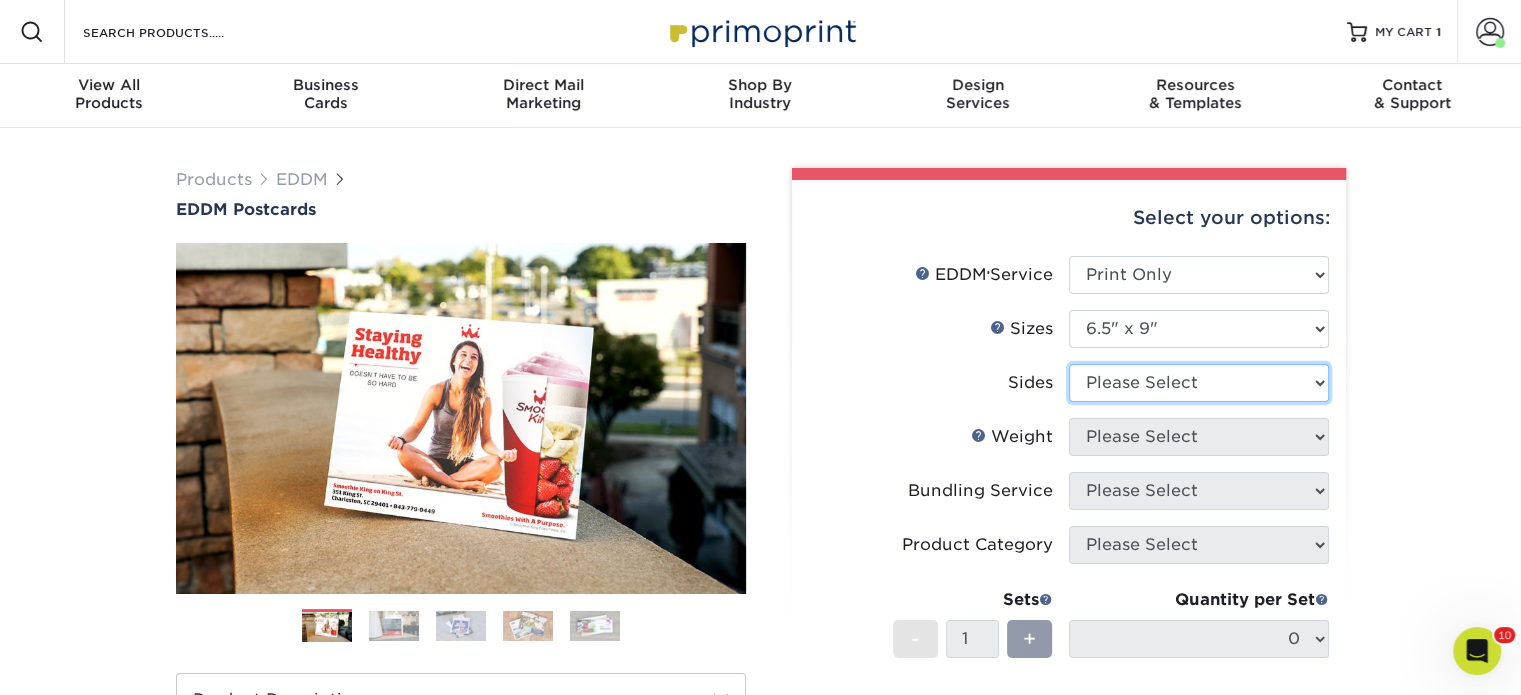 click on "Please Select Print Both Sides Print Front Only" at bounding box center [1199, 383] 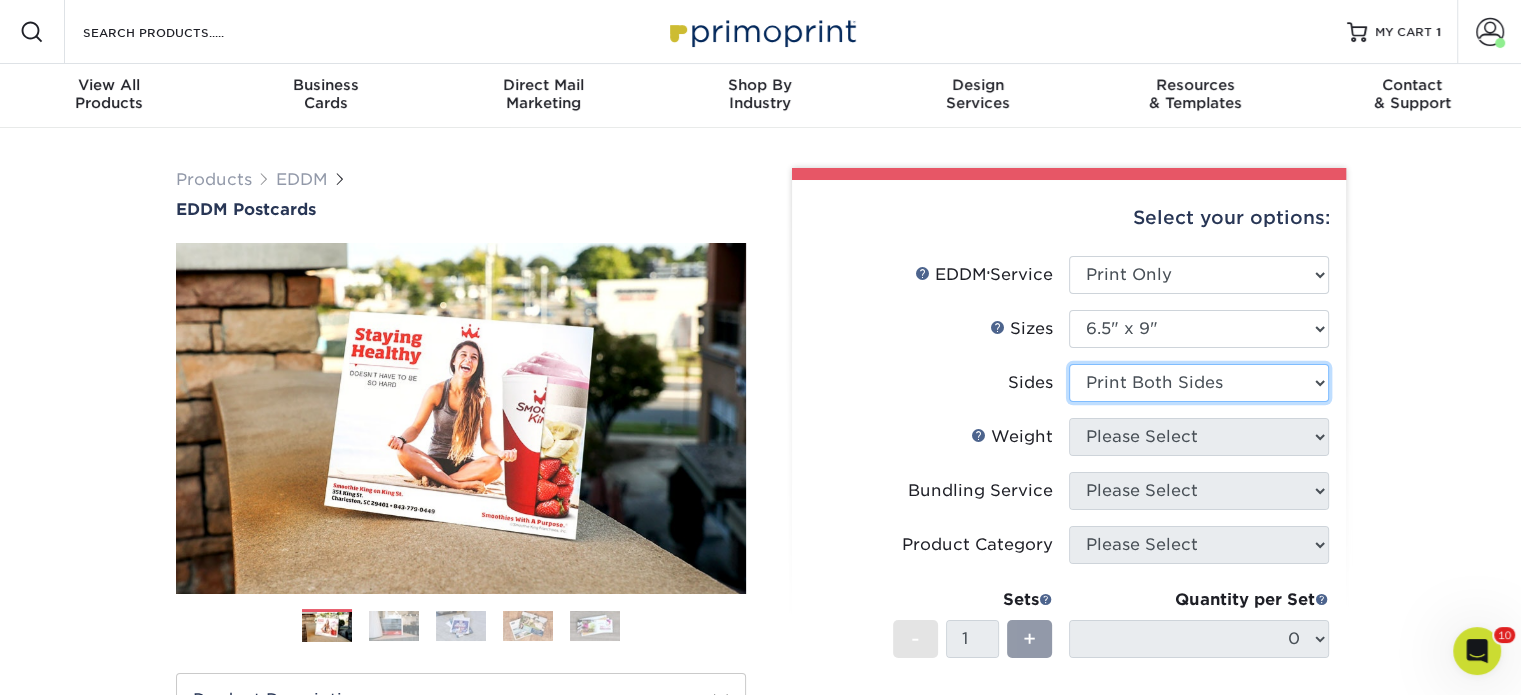click on "Please Select Print Both Sides Print Front Only" at bounding box center (1199, 383) 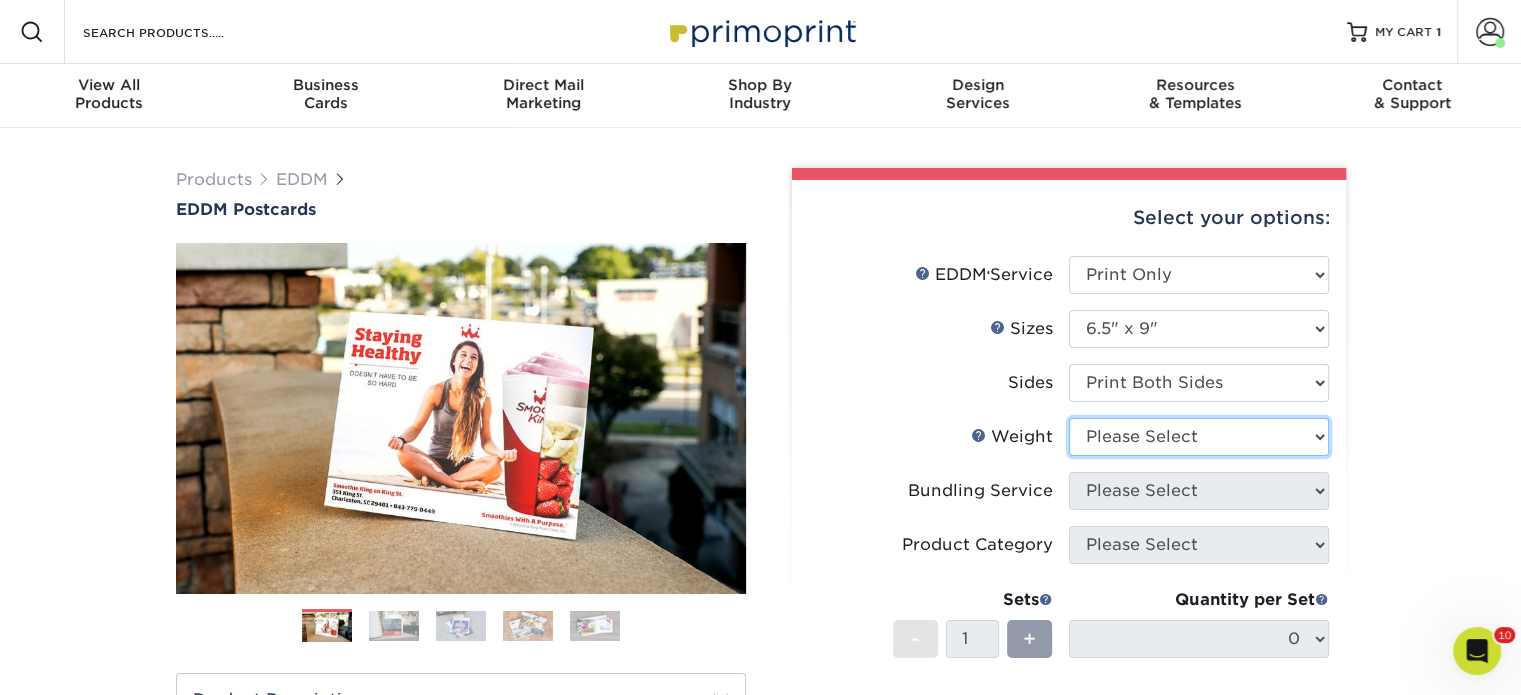 click on "Please Select 16PT 14PT" at bounding box center (1199, 437) 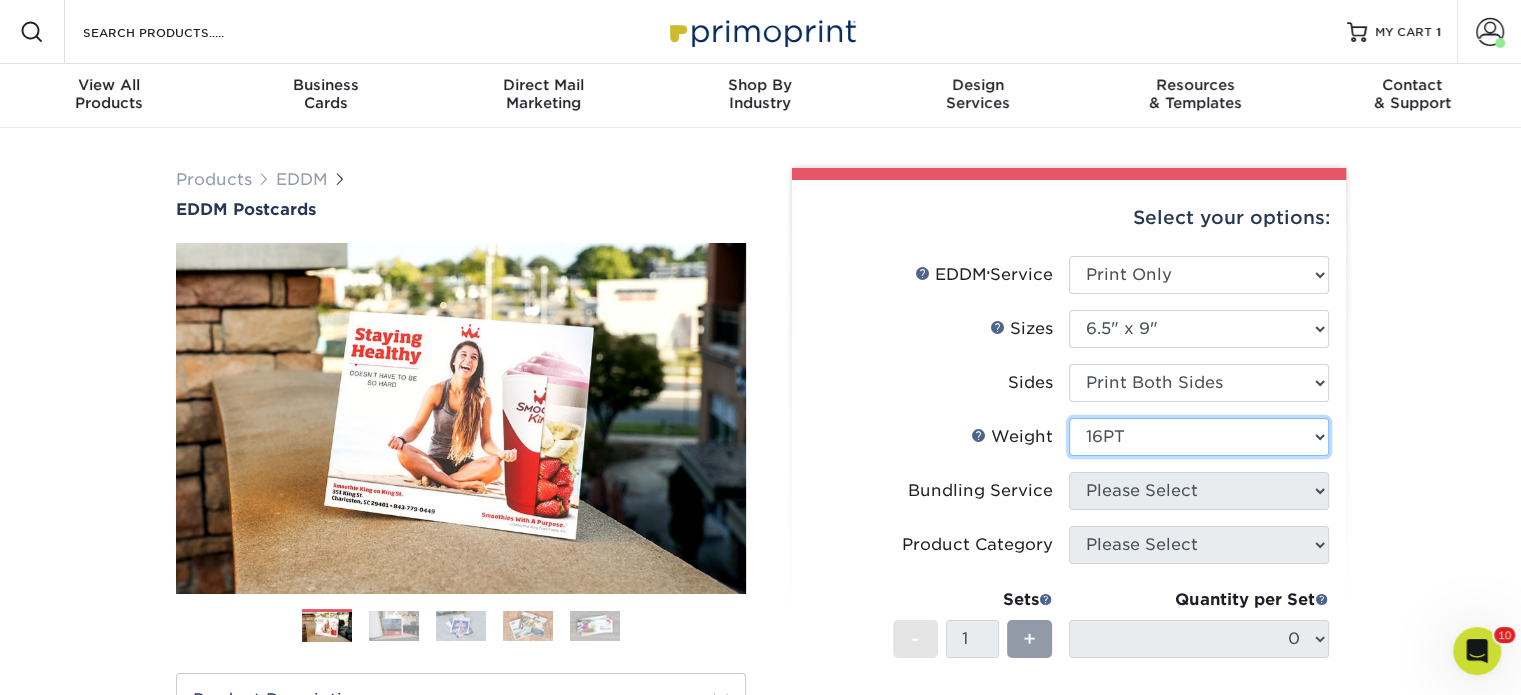 click on "Please Select 16PT 14PT" at bounding box center (1199, 437) 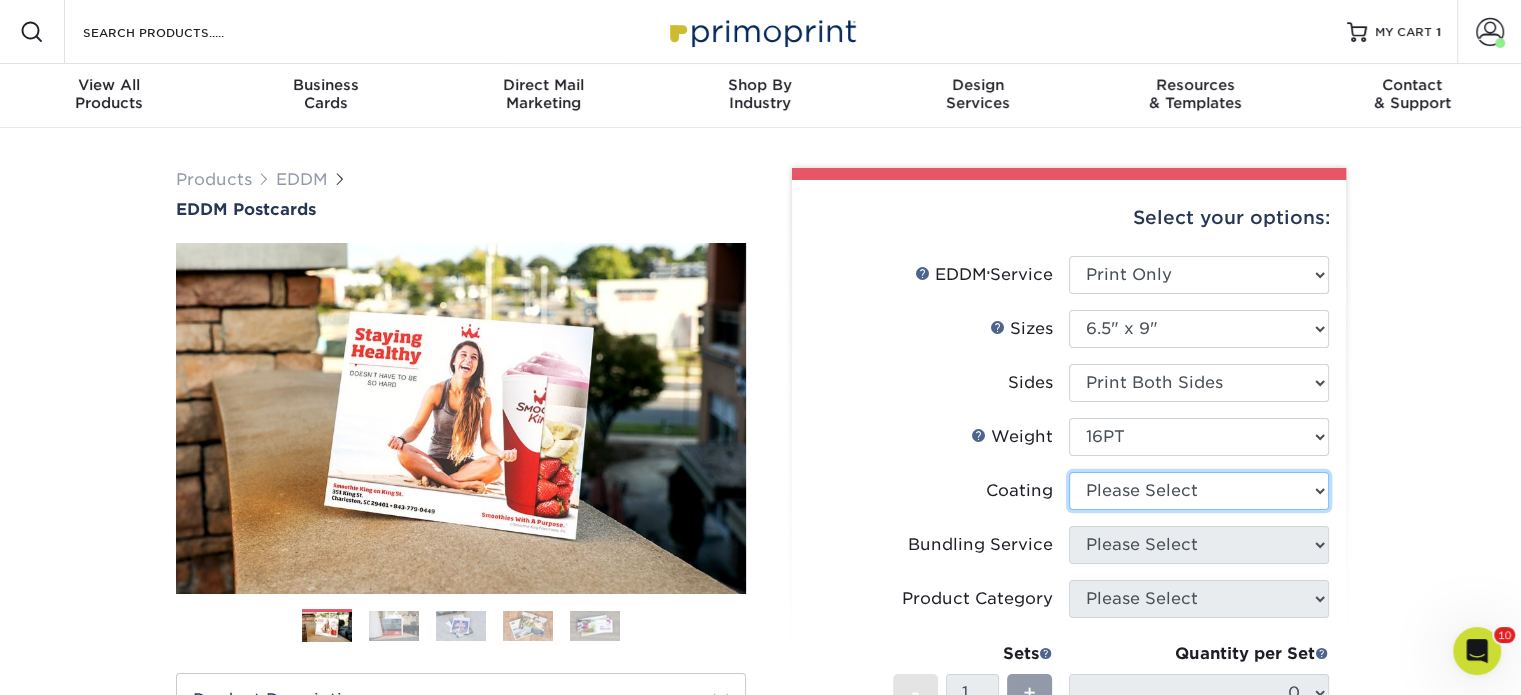 click at bounding box center (1199, 491) 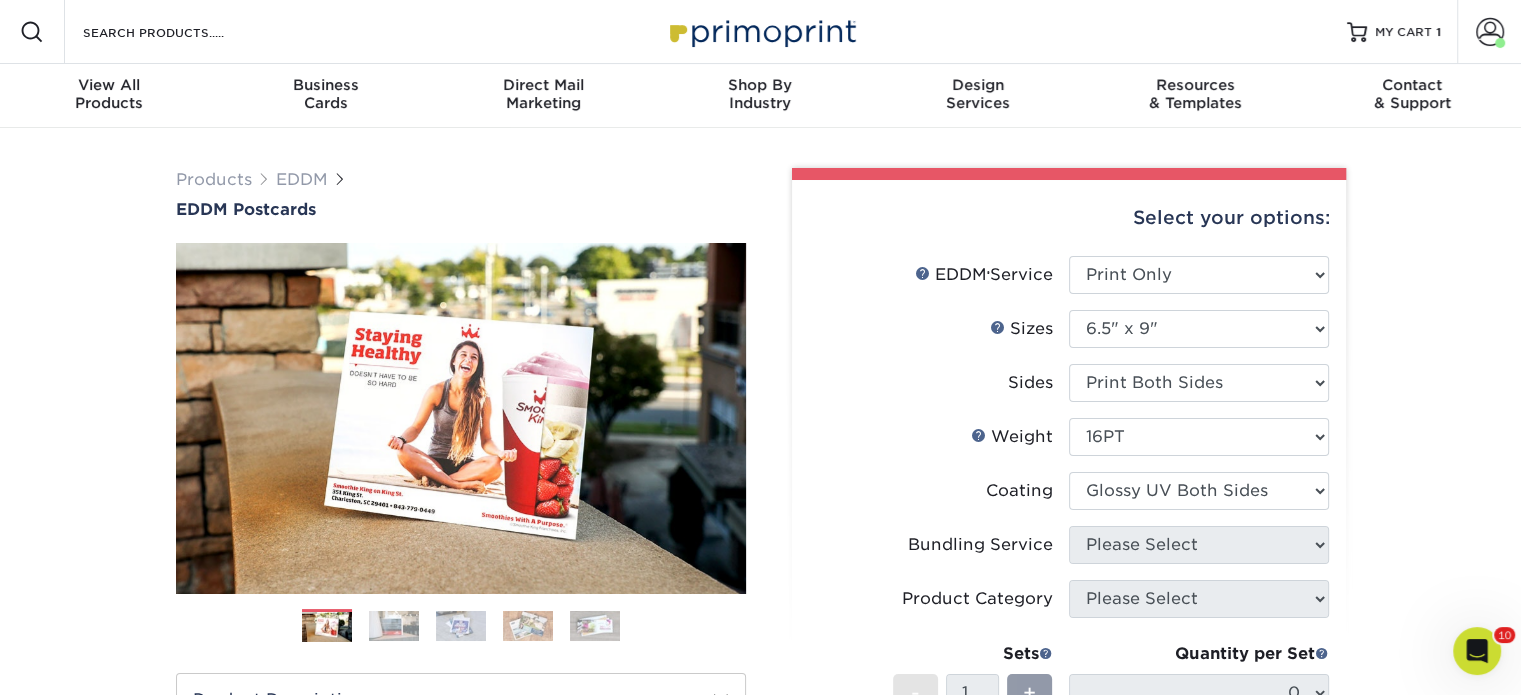 click at bounding box center [1199, 491] 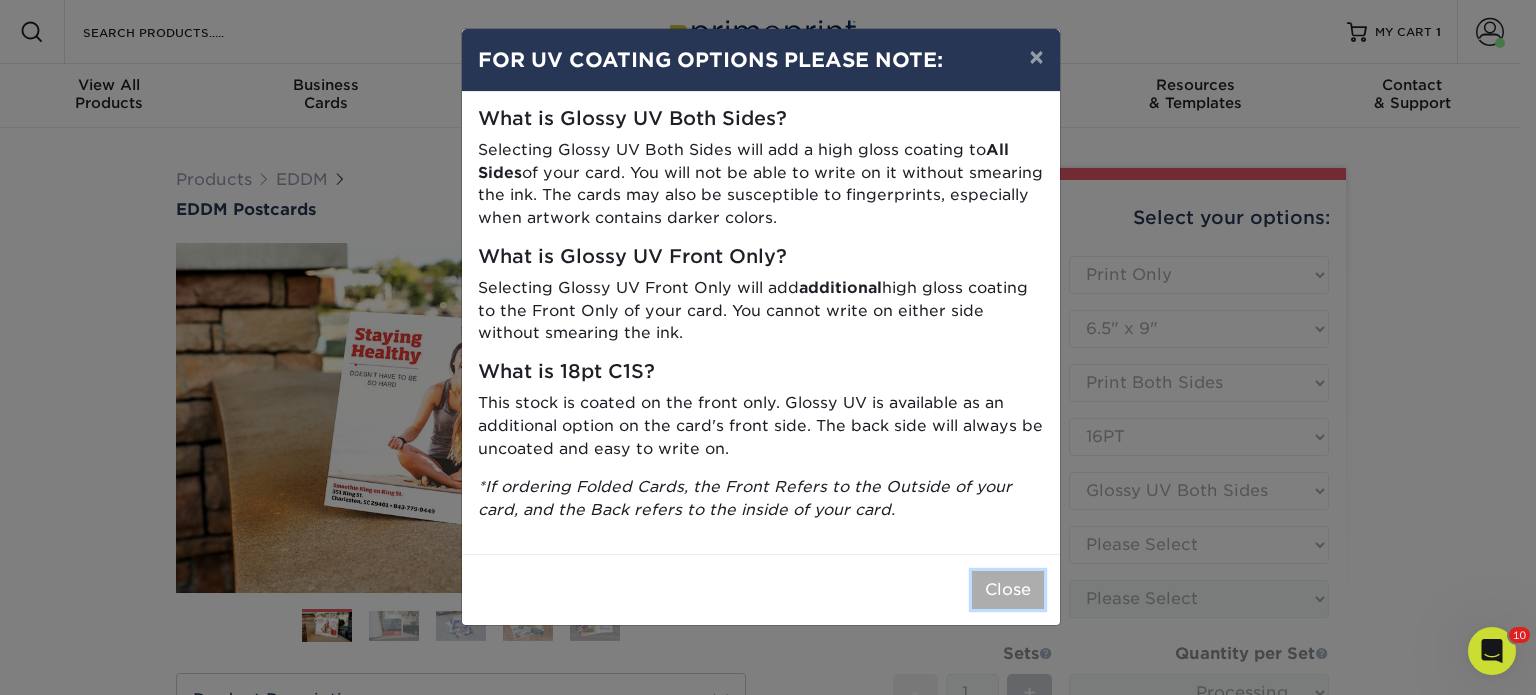 click on "Close" at bounding box center (1008, 590) 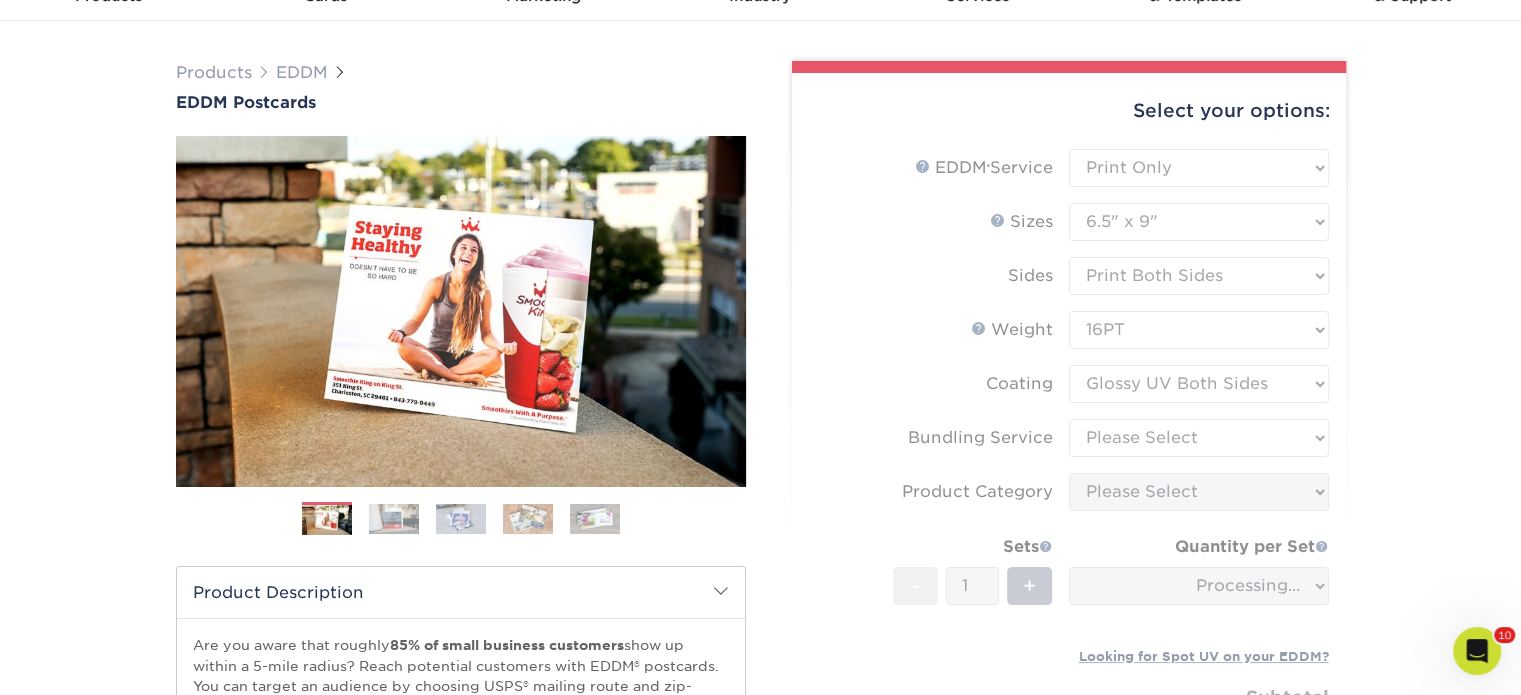 scroll, scrollTop: 300, scrollLeft: 0, axis: vertical 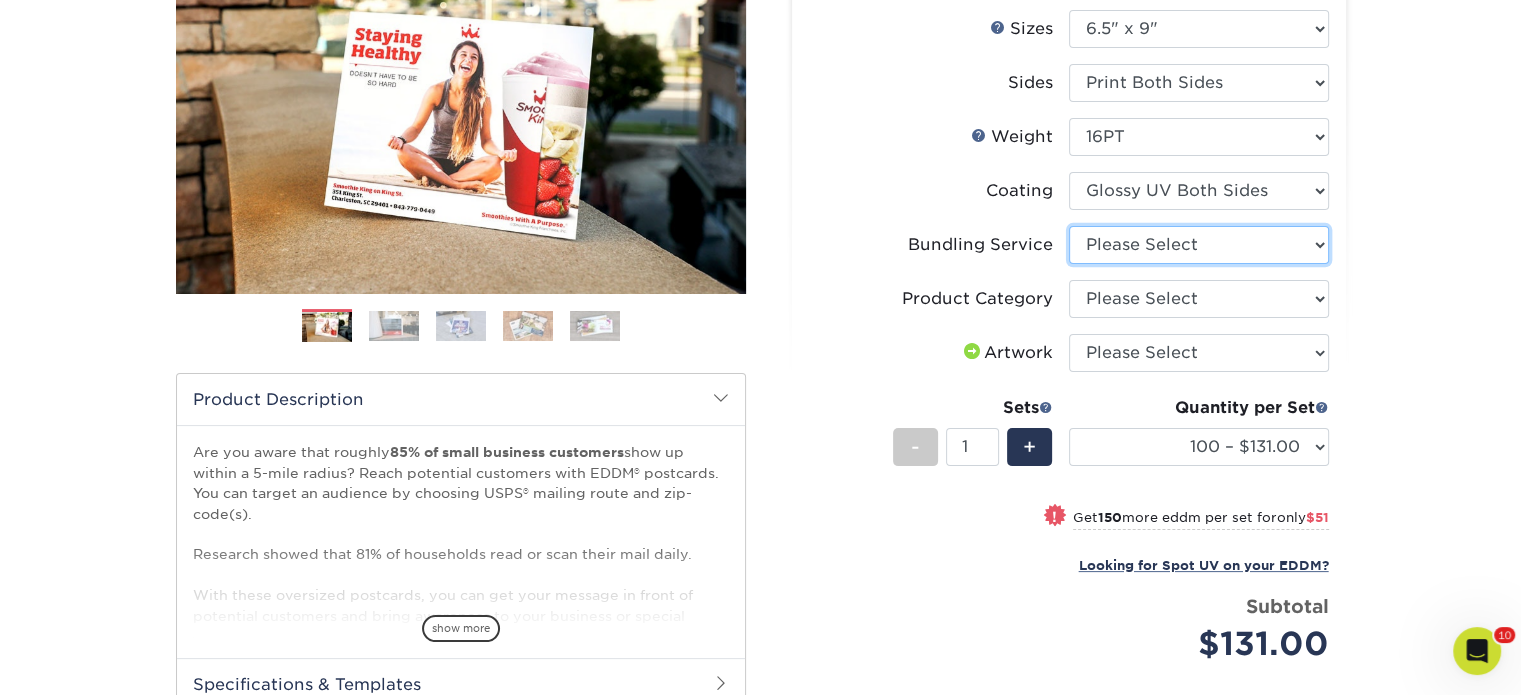 click on "Please Select No Bundling Services Yes, Bundles of 50 (+2 Days) Yes, Bundles of 100 (+2 Days)" at bounding box center (1199, 245) 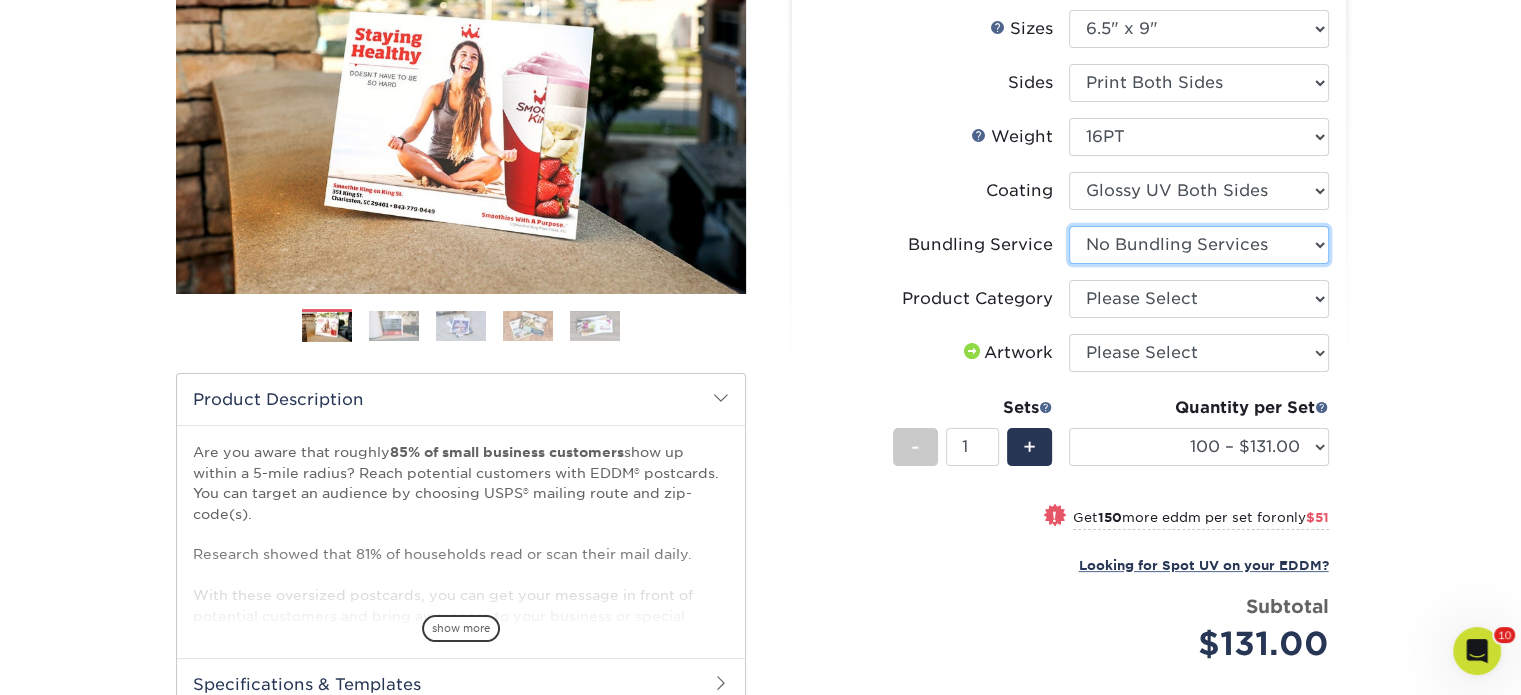 click on "Please Select No Bundling Services Yes, Bundles of 50 (+2 Days) Yes, Bundles of 100 (+2 Days)" at bounding box center (1199, 245) 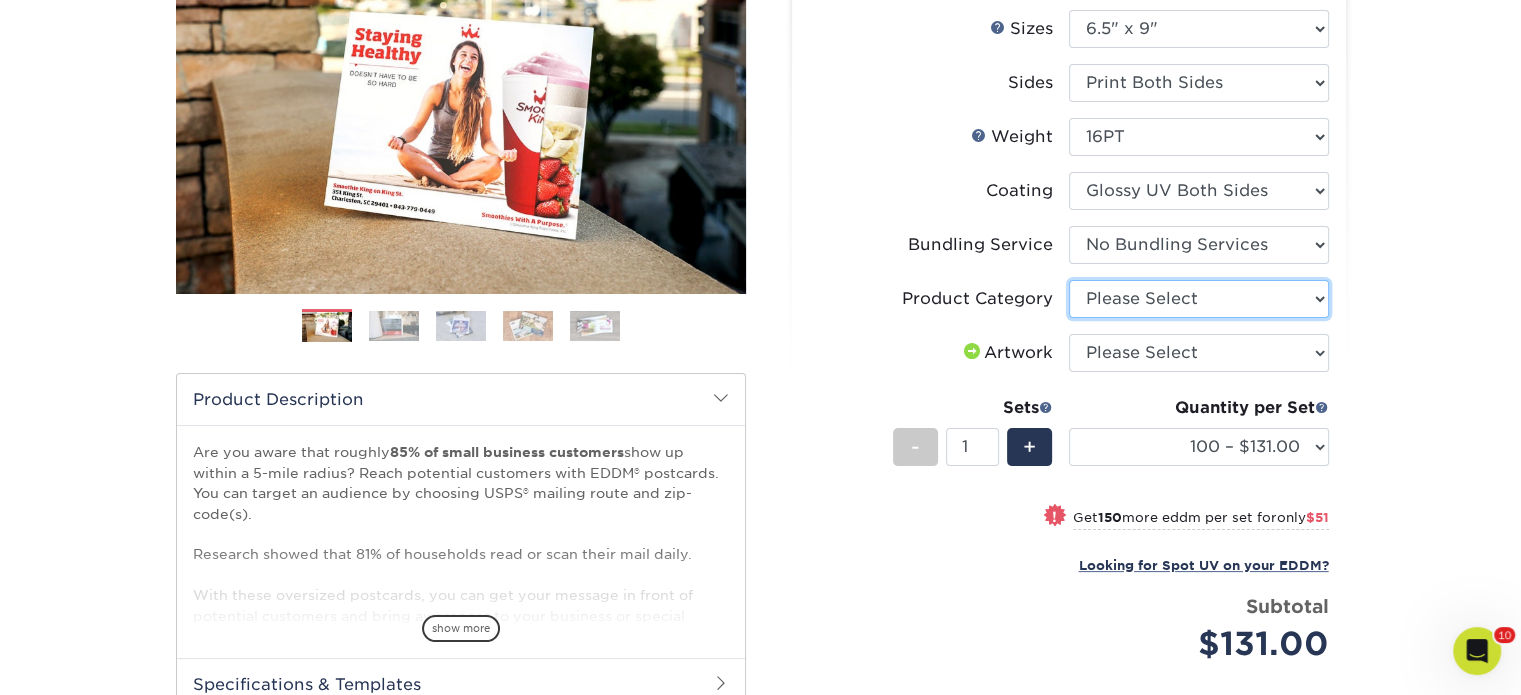 click on "Please Select Postcards" at bounding box center [1199, 299] 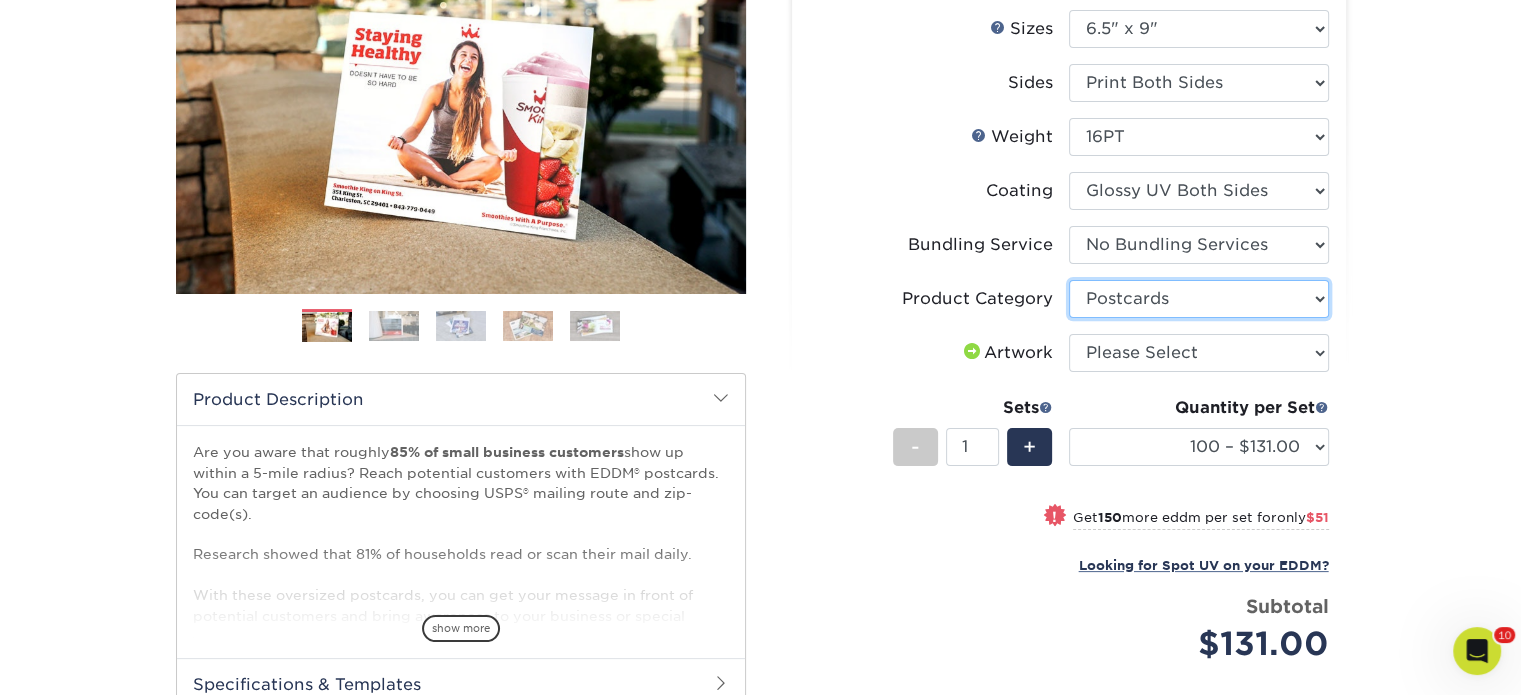 click on "Please Select Postcards" at bounding box center [1199, 299] 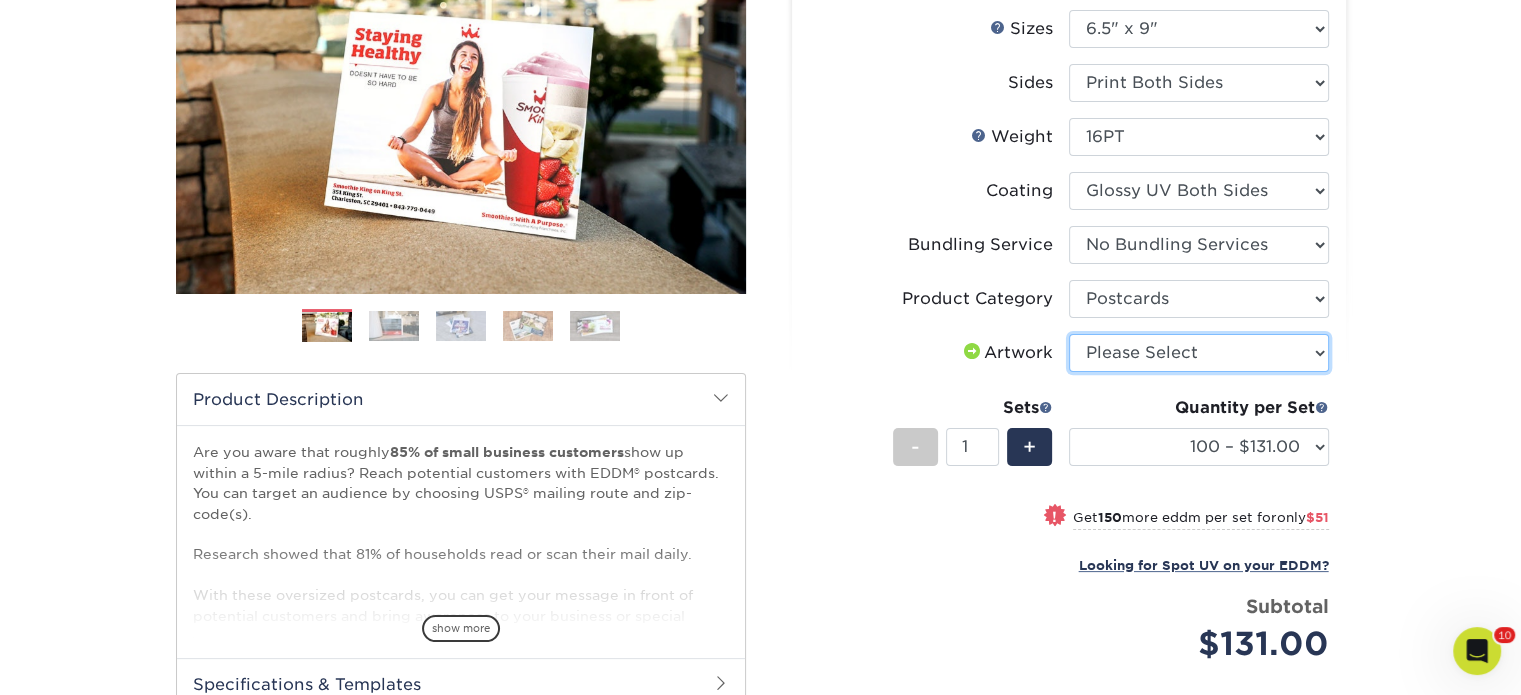 drag, startPoint x: 1120, startPoint y: 350, endPoint x: 1116, endPoint y: 365, distance: 15.524175 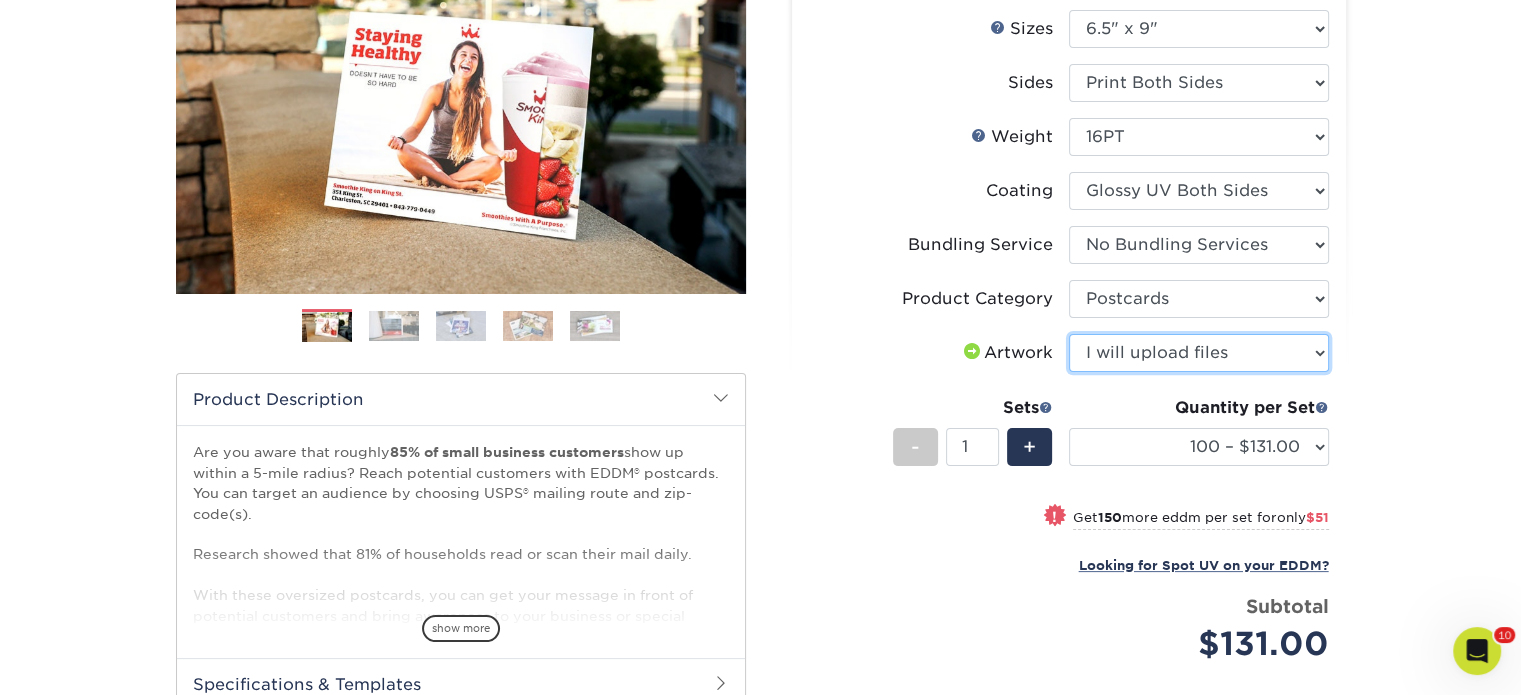 click on "Please Select I will upload files I need a design - $150" at bounding box center [1199, 353] 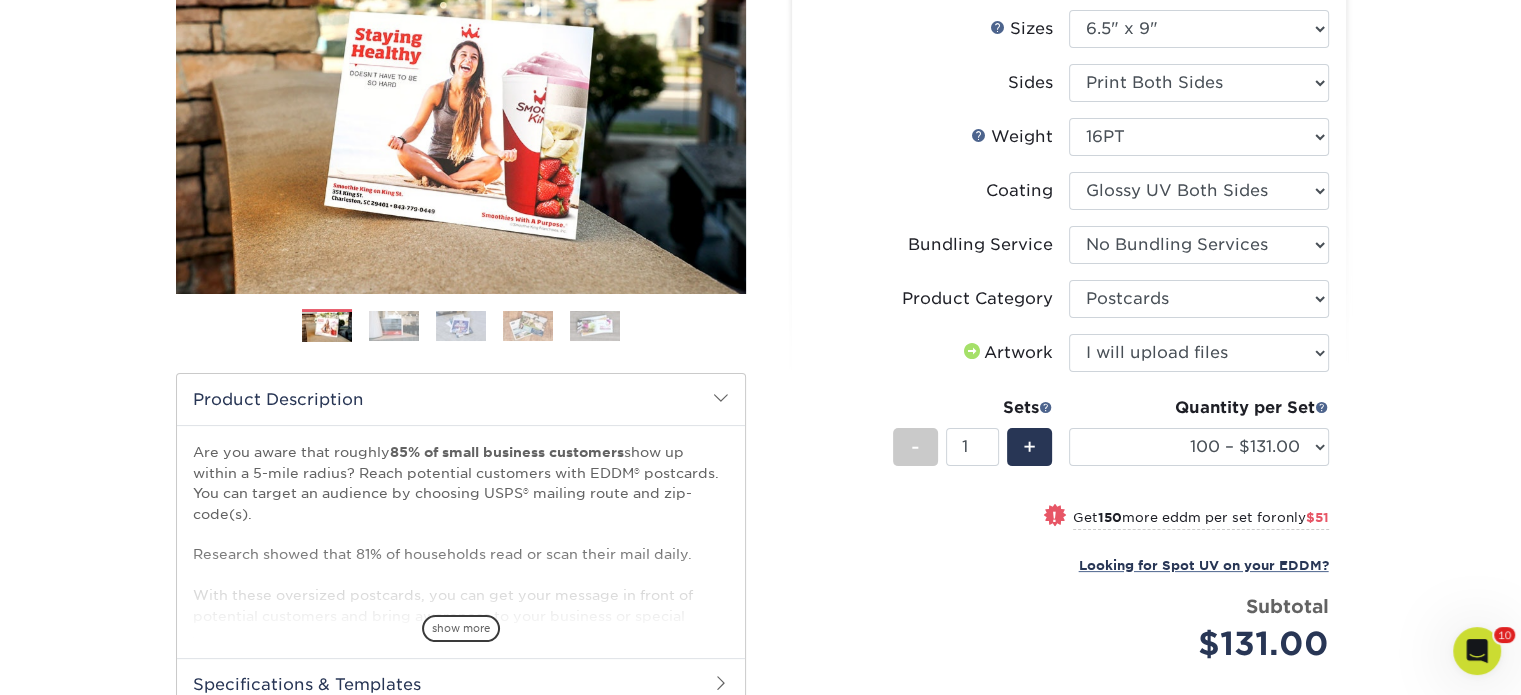 click on "Quantity per Set
100 – $131.00 250 – $182.00 500 – $203.00 1000 – $227.00 2500 – $379.00 5000 – $627.00 7500 – $941.00 10000 – $1254.00 12500 – $1568.00 15000 – $1881.00 17500 – $2194.00 20000 – $2508.00 22500 – $2821.00 25000 – $3135.00 27500 – $3448.00 30000 – $3761.00 32500 – $4075.00 35000 – $4388.00 37500 – $4702.00 40000 – $5015.00 42500 – $5328.00 45000 – $5642.00 47500 – $5955.00 50000 – $6269.00
(Price includes envelopes)" at bounding box center [1199, 442] 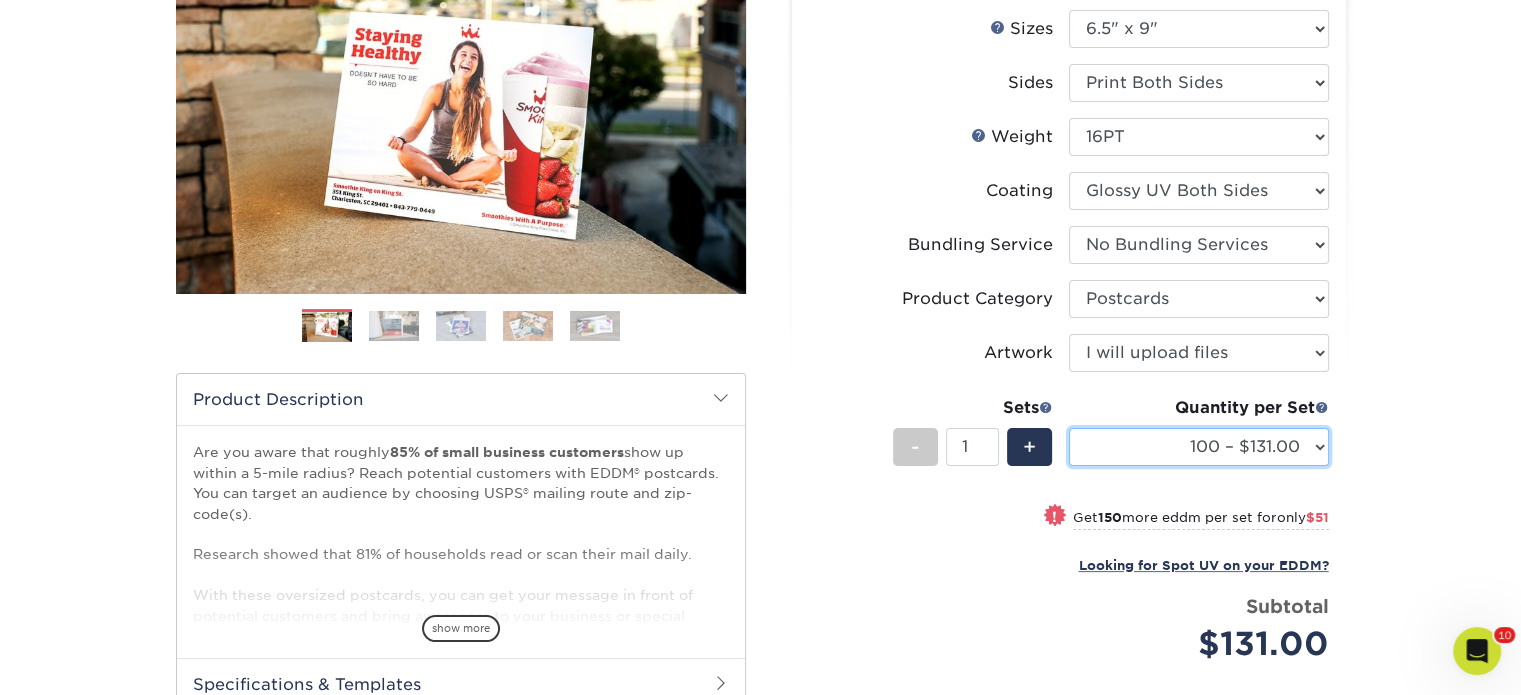 click on "100 – $131.00 250 – $182.00 500 – $203.00 1000 – $227.00 2500 – $379.00 5000 – $627.00 7500 – $941.00 10000 – $1254.00 12500 – $1568.00 15000 – $1881.00 17500 – $2194.00 20000 – $2508.00 22500 – $2821.00 25000 – $3135.00 27500 – $3448.00 30000 – $3761.00 32500 – $4075.00 35000 – $4388.00 37500 – $4702.00 40000 – $5015.00 42500 – $5328.00 45000 – $5642.00 47500 – $5955.00 50000 – $6269.00" at bounding box center [1199, 447] 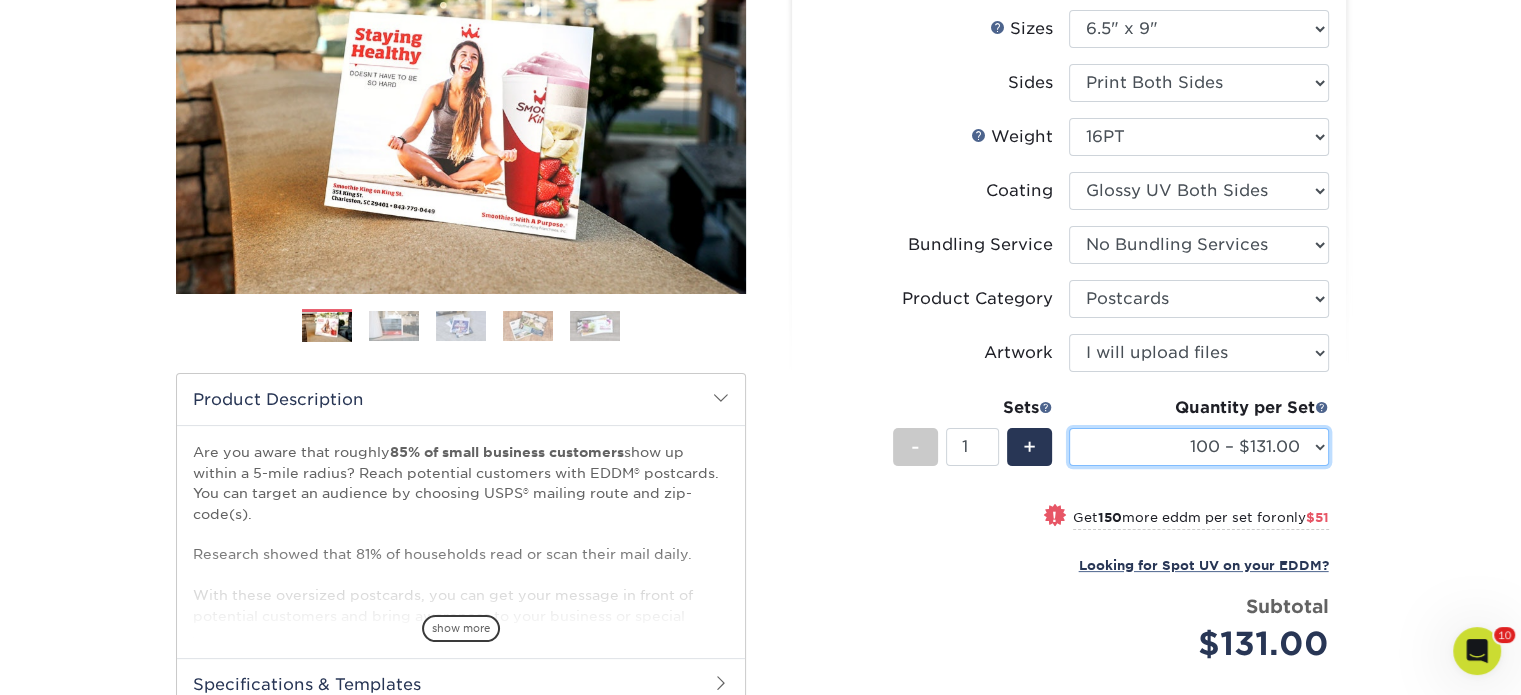 select on "1000 – $227.00" 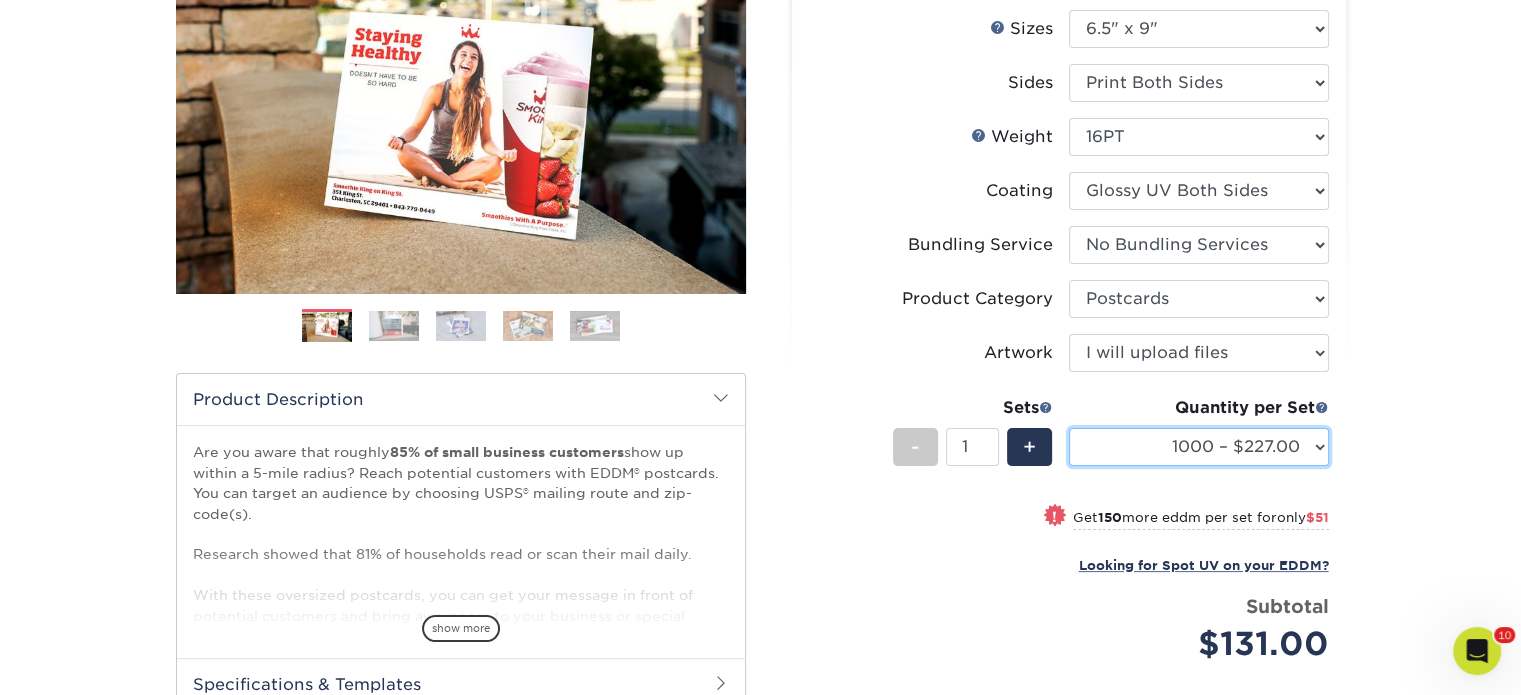 click on "100 – $131.00 250 – $182.00 500 – $203.00 1000 – $227.00 2500 – $379.00 5000 – $627.00 7500 – $941.00 10000 – $1254.00 12500 – $1568.00 15000 – $1881.00 17500 – $2194.00 20000 – $2508.00 22500 – $2821.00 25000 – $3135.00 27500 – $3448.00 30000 – $3761.00 32500 – $4075.00 35000 – $4388.00 37500 – $4702.00 40000 – $5015.00 42500 – $5328.00 45000 – $5642.00 47500 – $5955.00 50000 – $6269.00" at bounding box center (1199, 447) 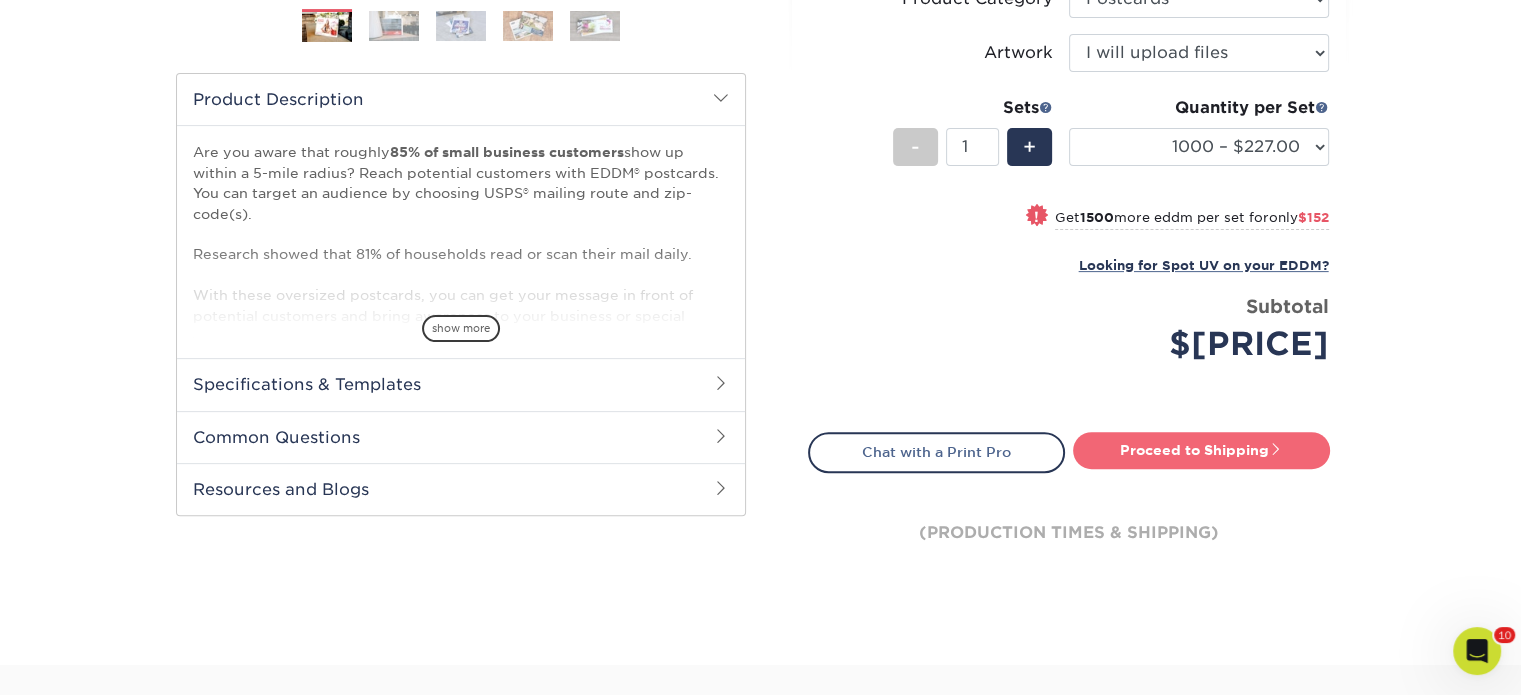 click on "Proceed to Shipping" at bounding box center (1201, 450) 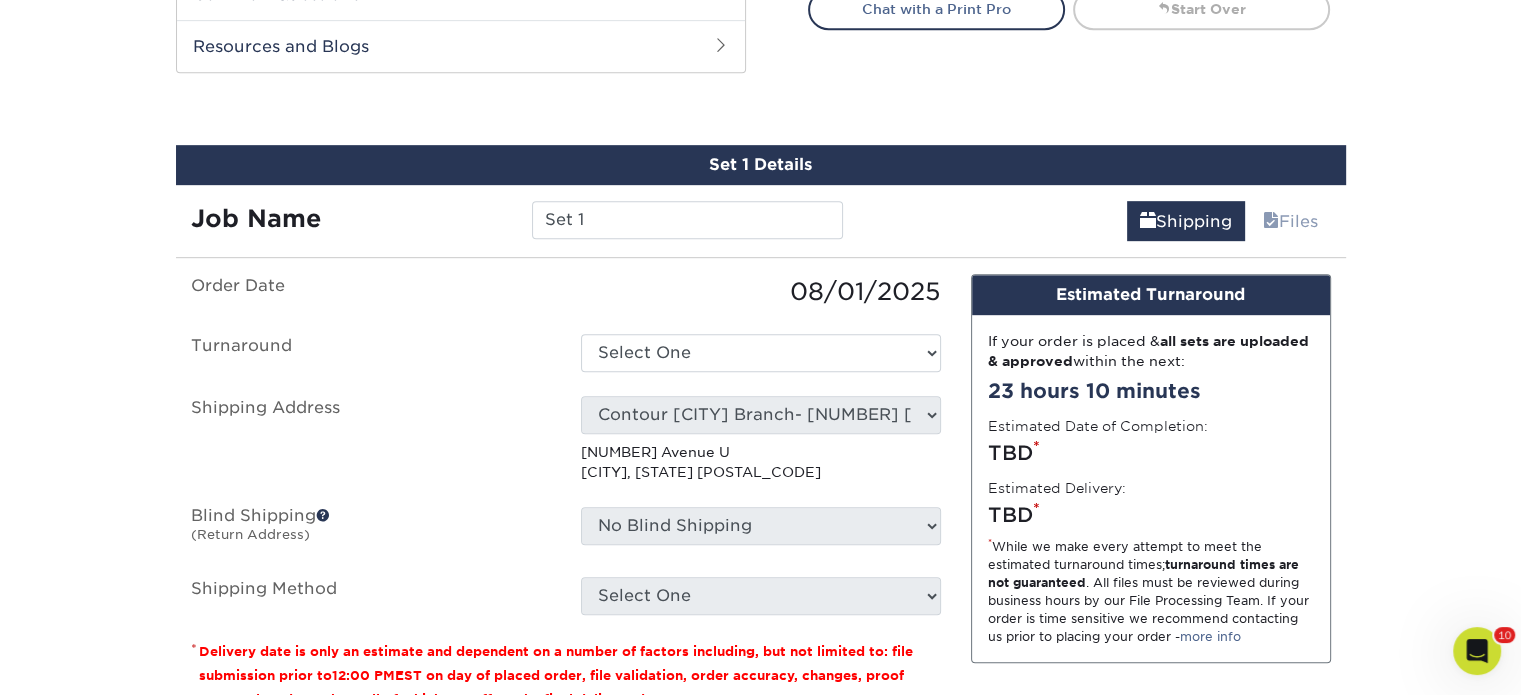 scroll, scrollTop: 1084, scrollLeft: 0, axis: vertical 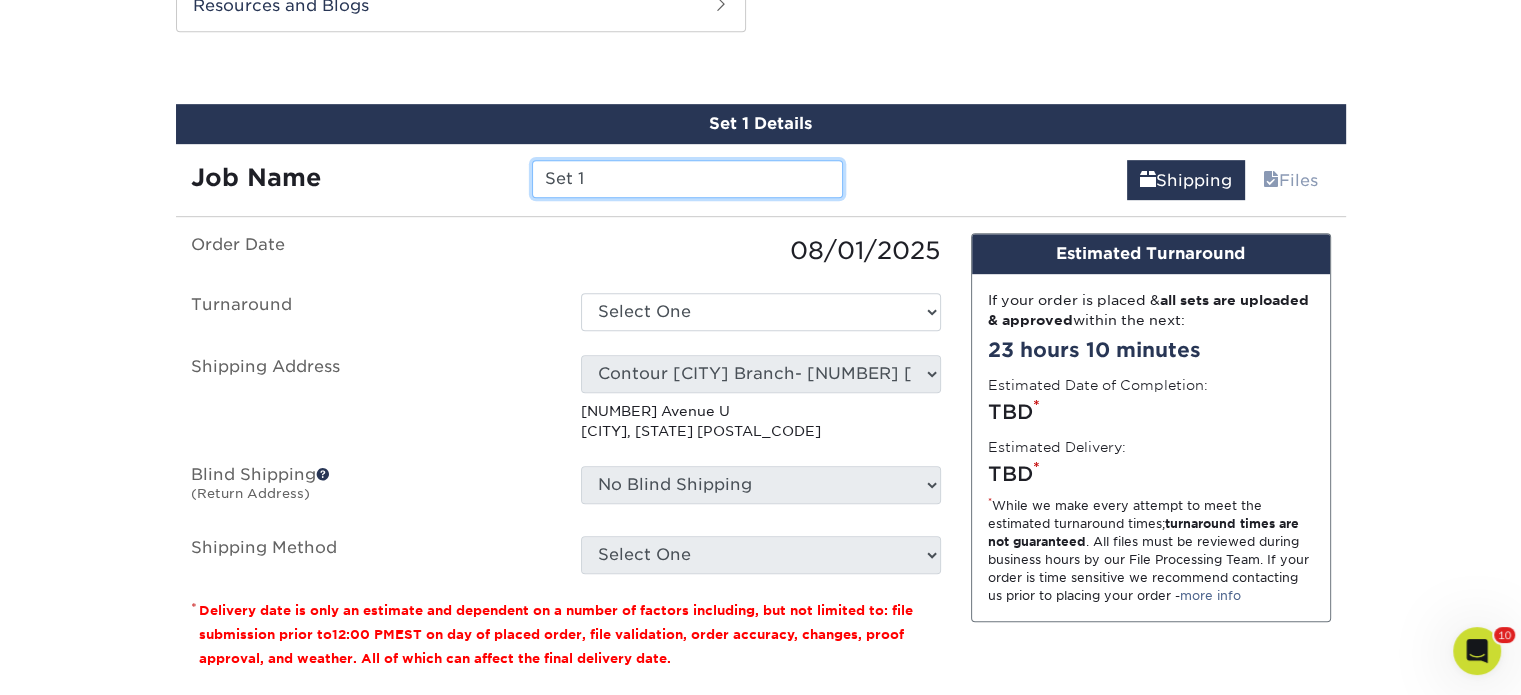 click on "Set 1" at bounding box center (687, 179) 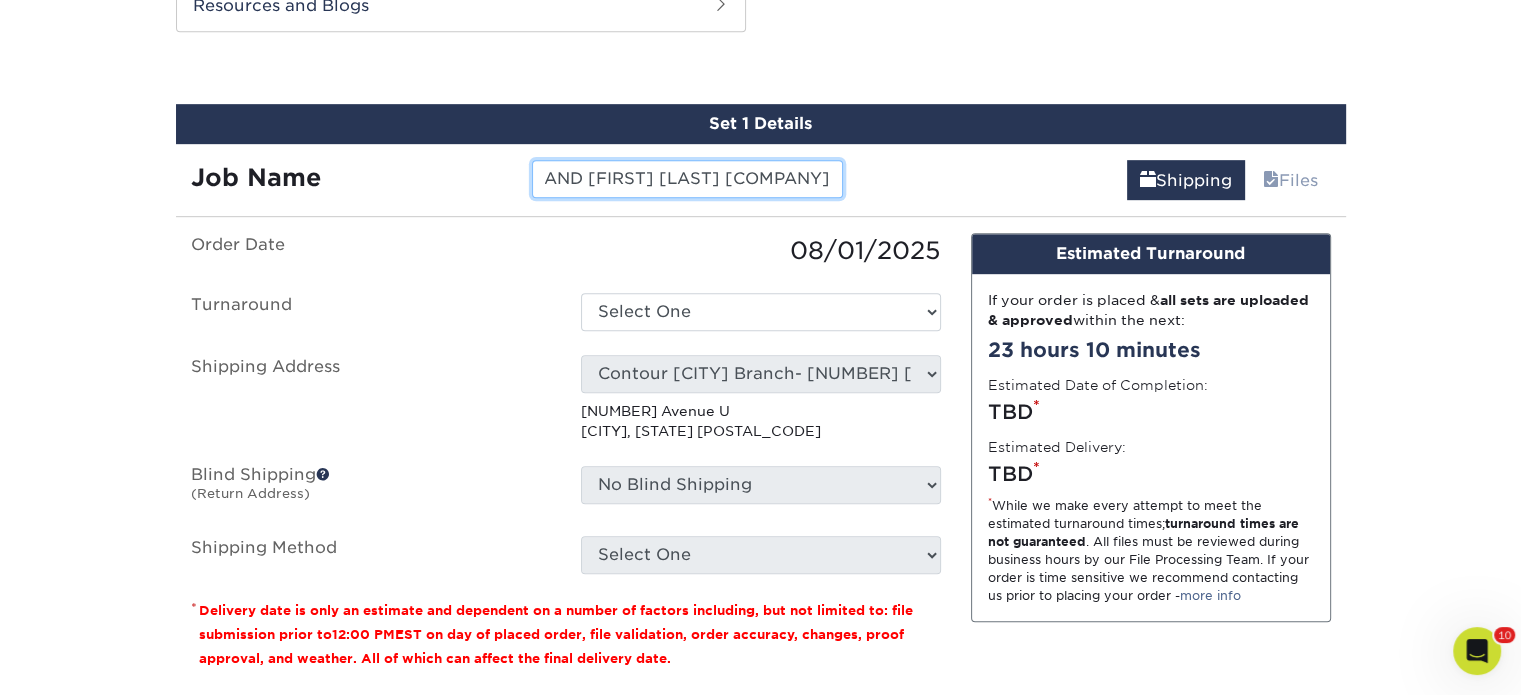 scroll, scrollTop: 0, scrollLeft: 253, axis: horizontal 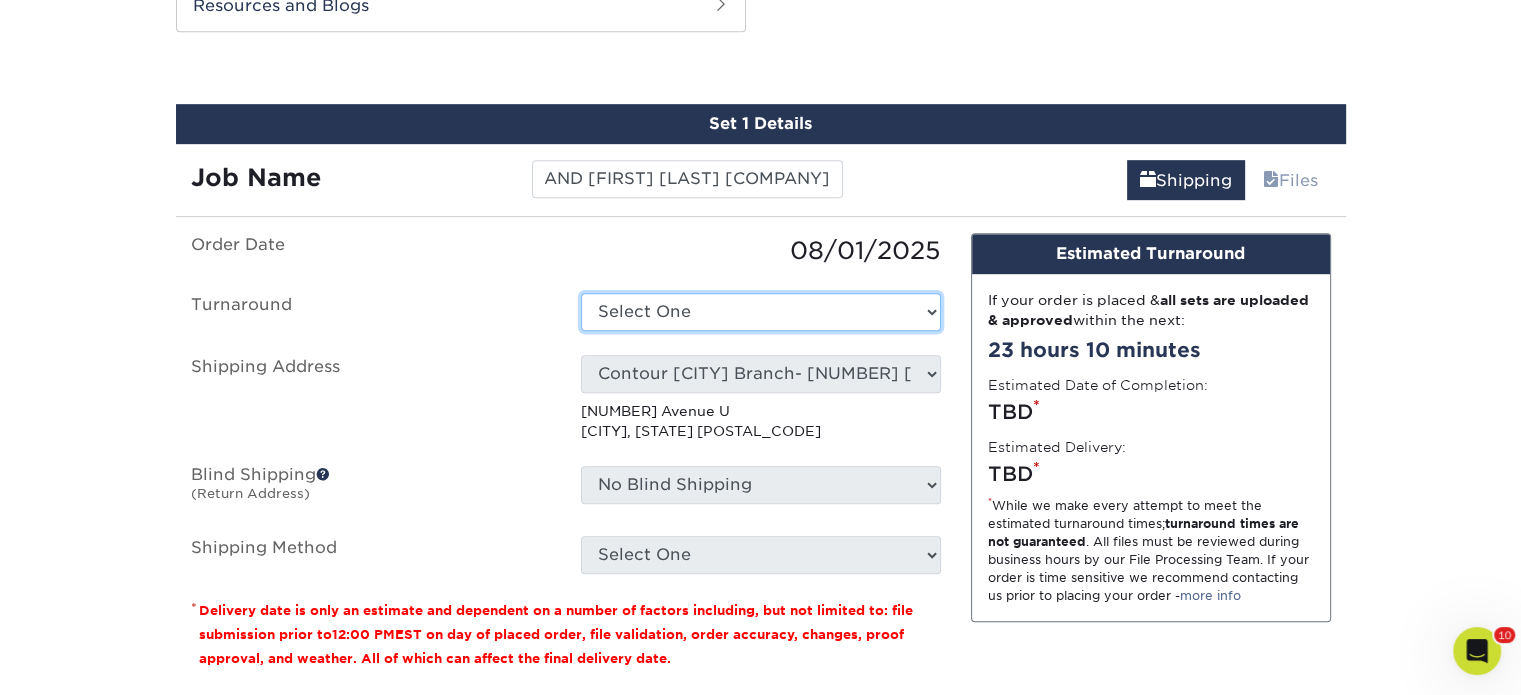click on "Select One 2-4 Business Days 2 Day Next Business Day" at bounding box center (761, 312) 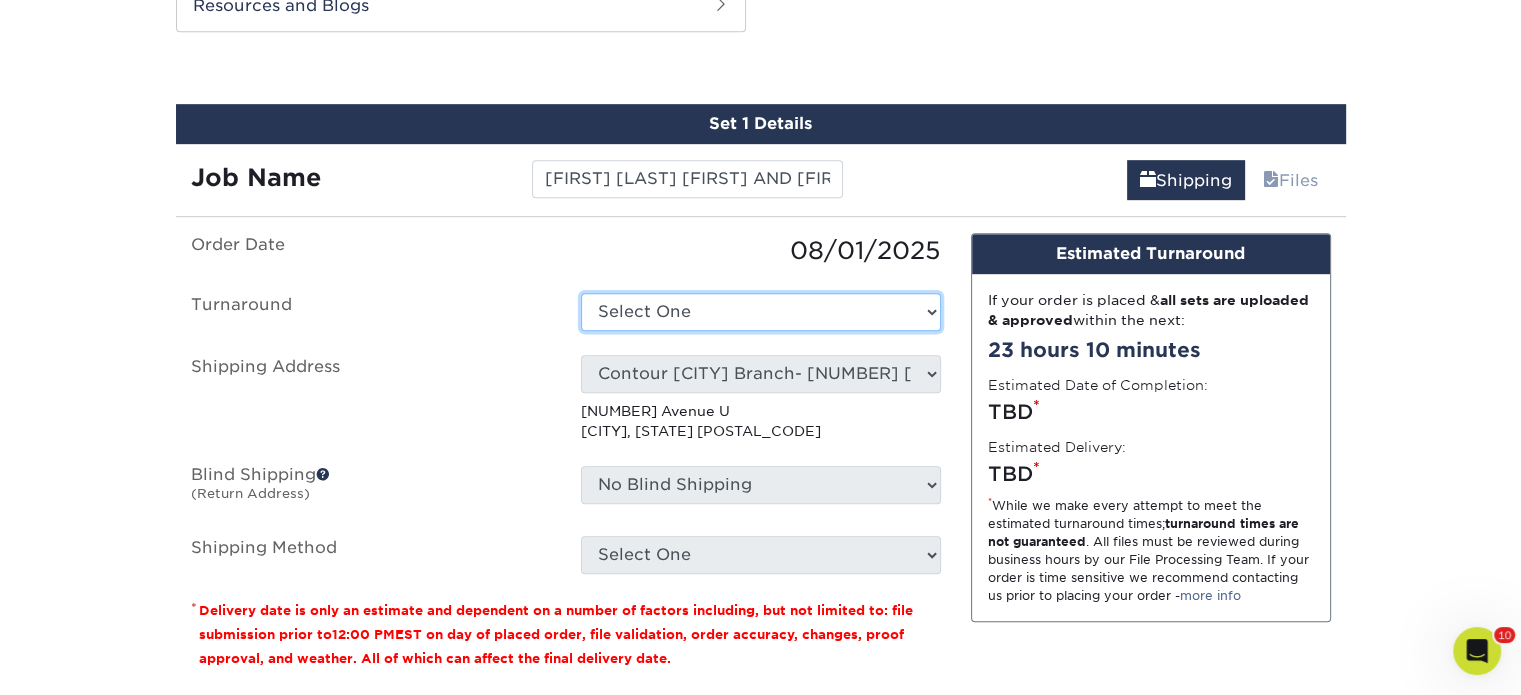 select on "14ee1dbe-2a03-44e6-acbe-77c51f3128fc" 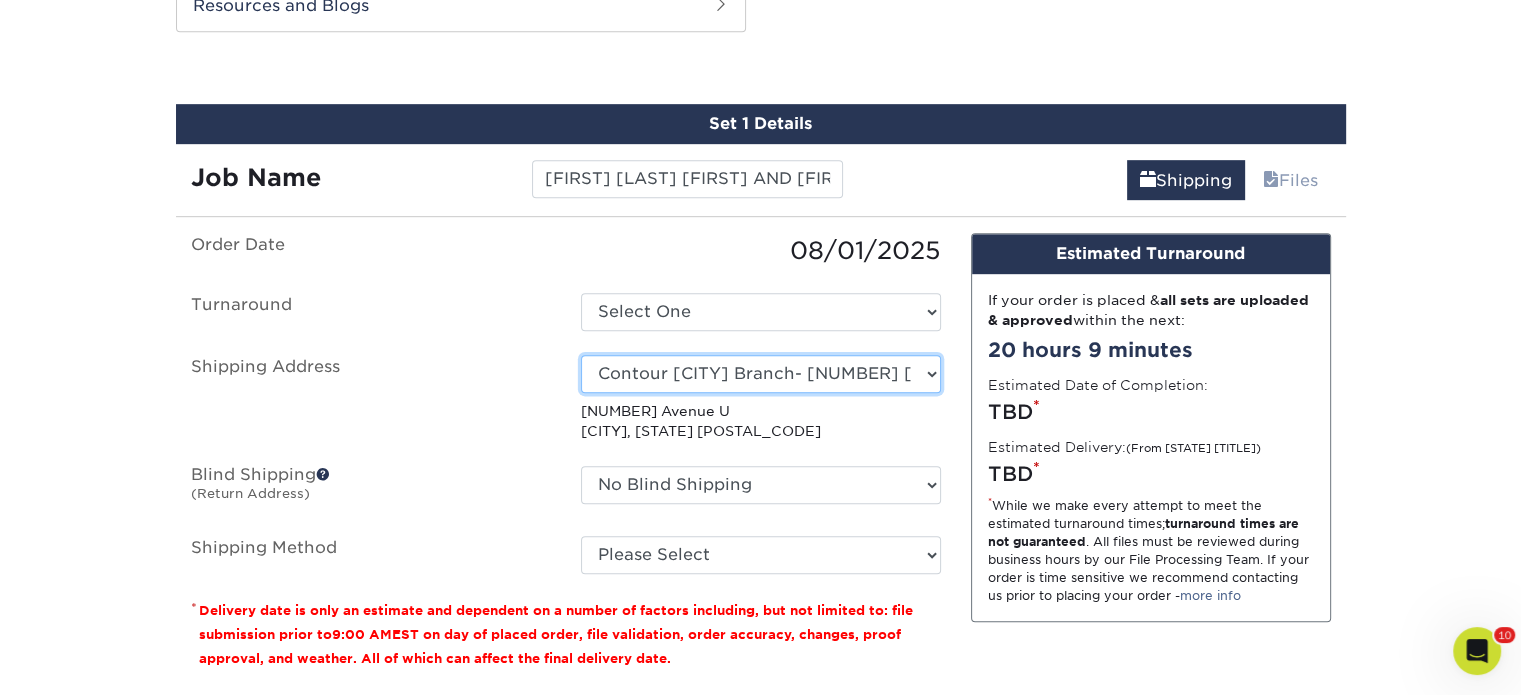 click on "Select One
Realty Connect USA" at bounding box center (761, 374) 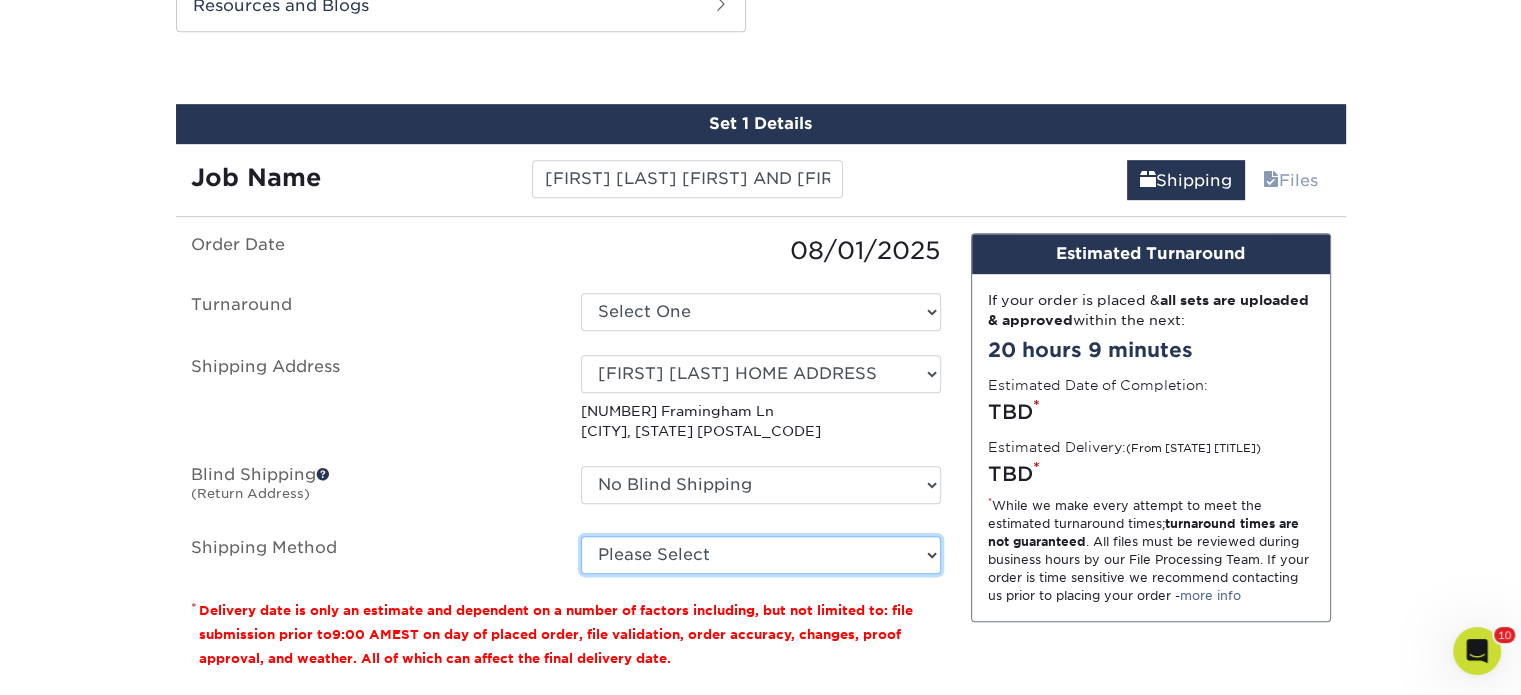 click on "Please Select Ground Shipping (+$28.97) 3 Day Shipping Service (+$41.82) 2 Day Air Shipping (+$47.05) Next Day Shipping by 5pm (+$47.17) Next Day Shipping by 12 noon (+$52.95) Next Day Air Early A.M. (+$251.23)" at bounding box center [761, 555] 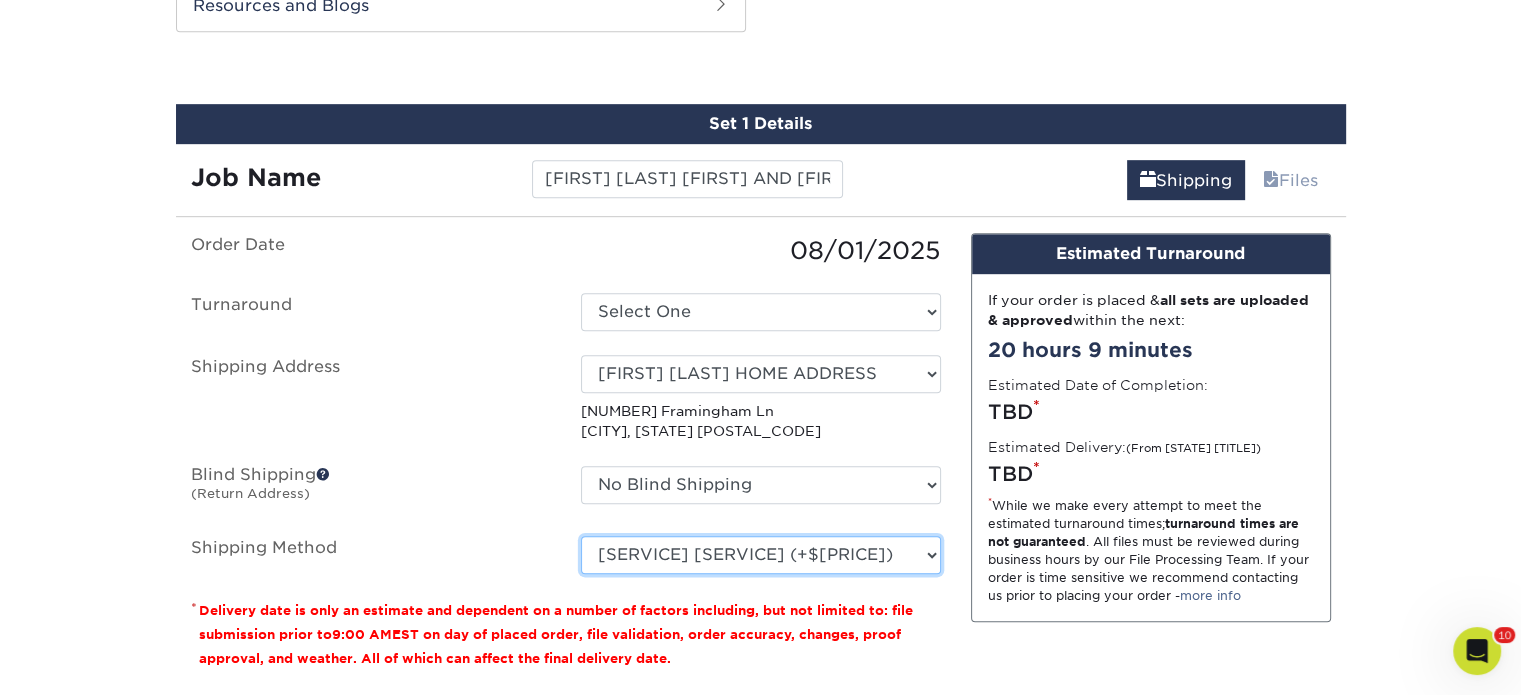 click on "Please Select Ground Shipping (+$28.97) 3 Day Shipping Service (+$41.82) 2 Day Air Shipping (+$47.05) Next Day Shipping by 5pm (+$47.17) Next Day Shipping by 12 noon (+$52.95) Next Day Air Early A.M. (+$251.23)" at bounding box center (761, 555) 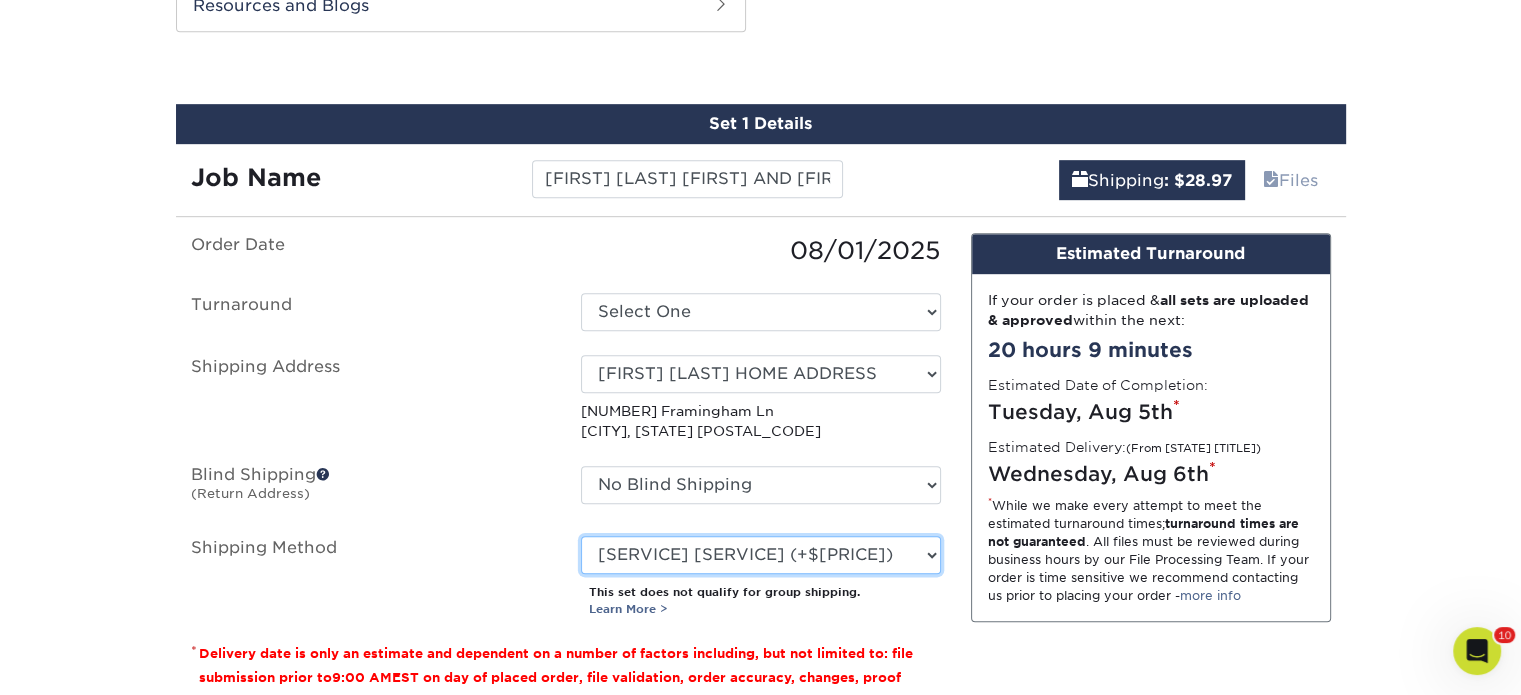 scroll, scrollTop: 1284, scrollLeft: 0, axis: vertical 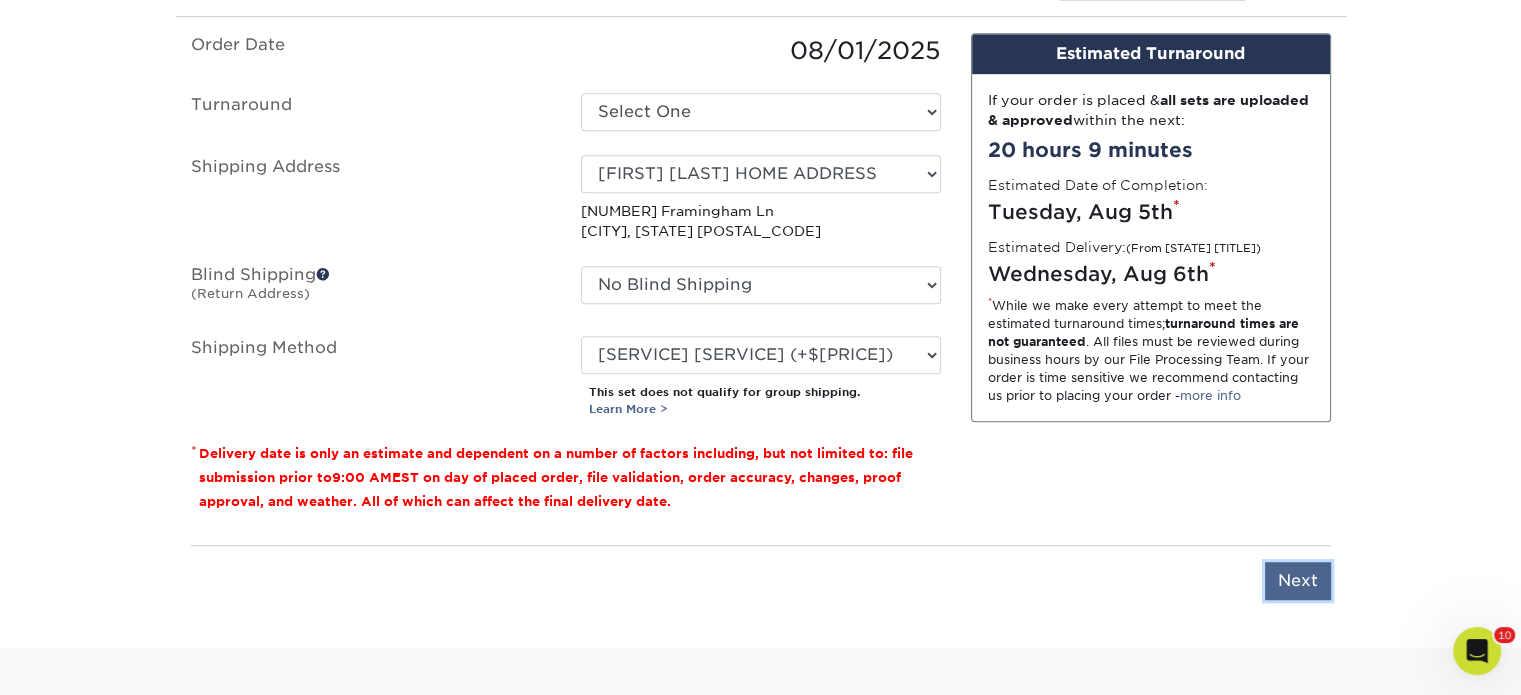 click on "Next" at bounding box center (1298, 581) 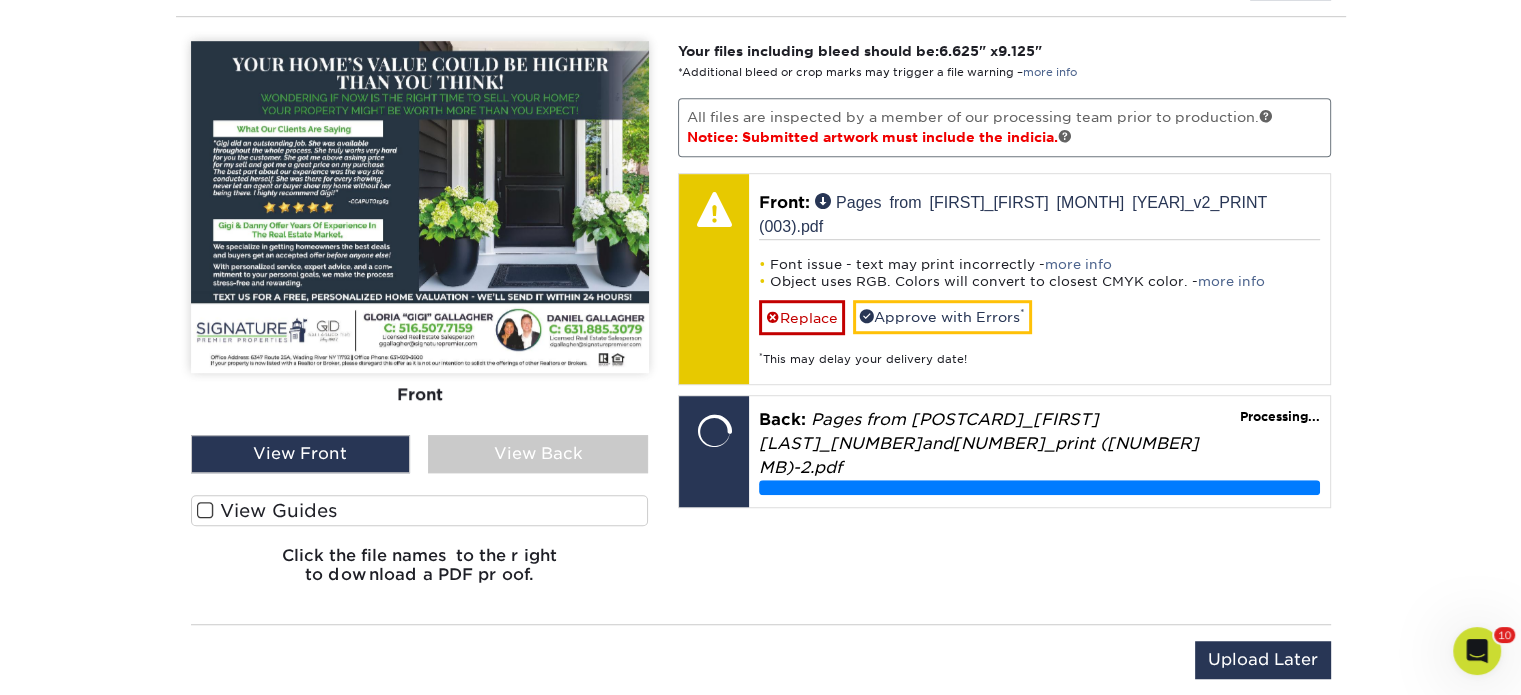 click on "View Back" at bounding box center [538, 454] 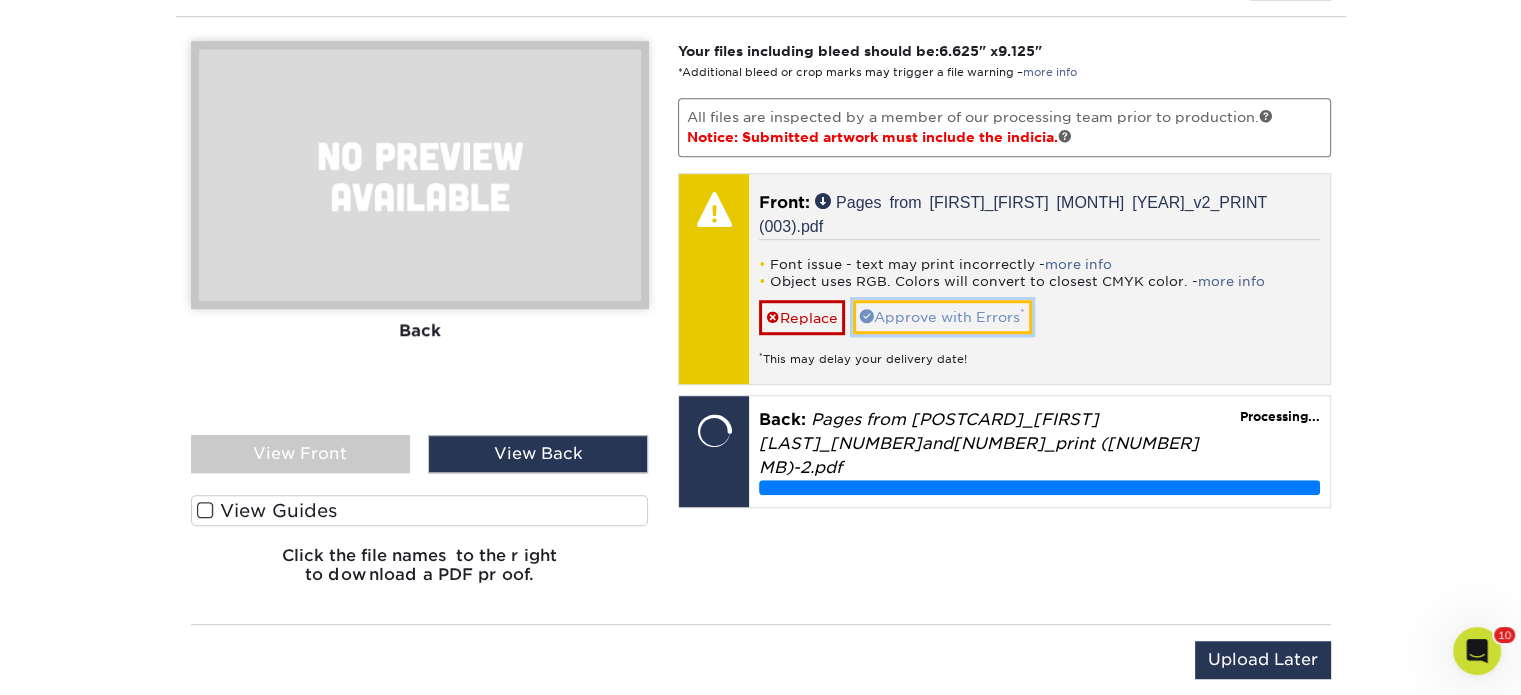 click on "Approve with Errors *" at bounding box center (942, 317) 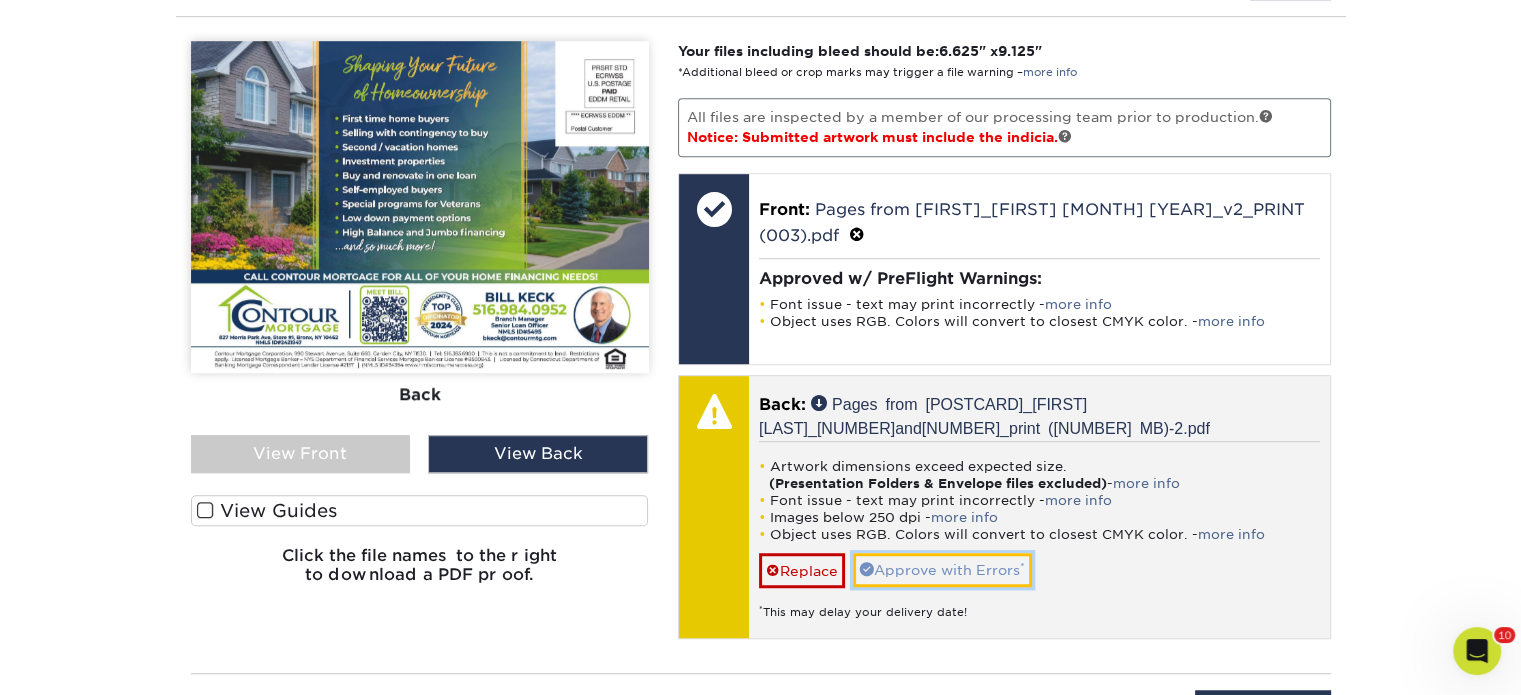 click on "Approve with Errors *" at bounding box center [942, 570] 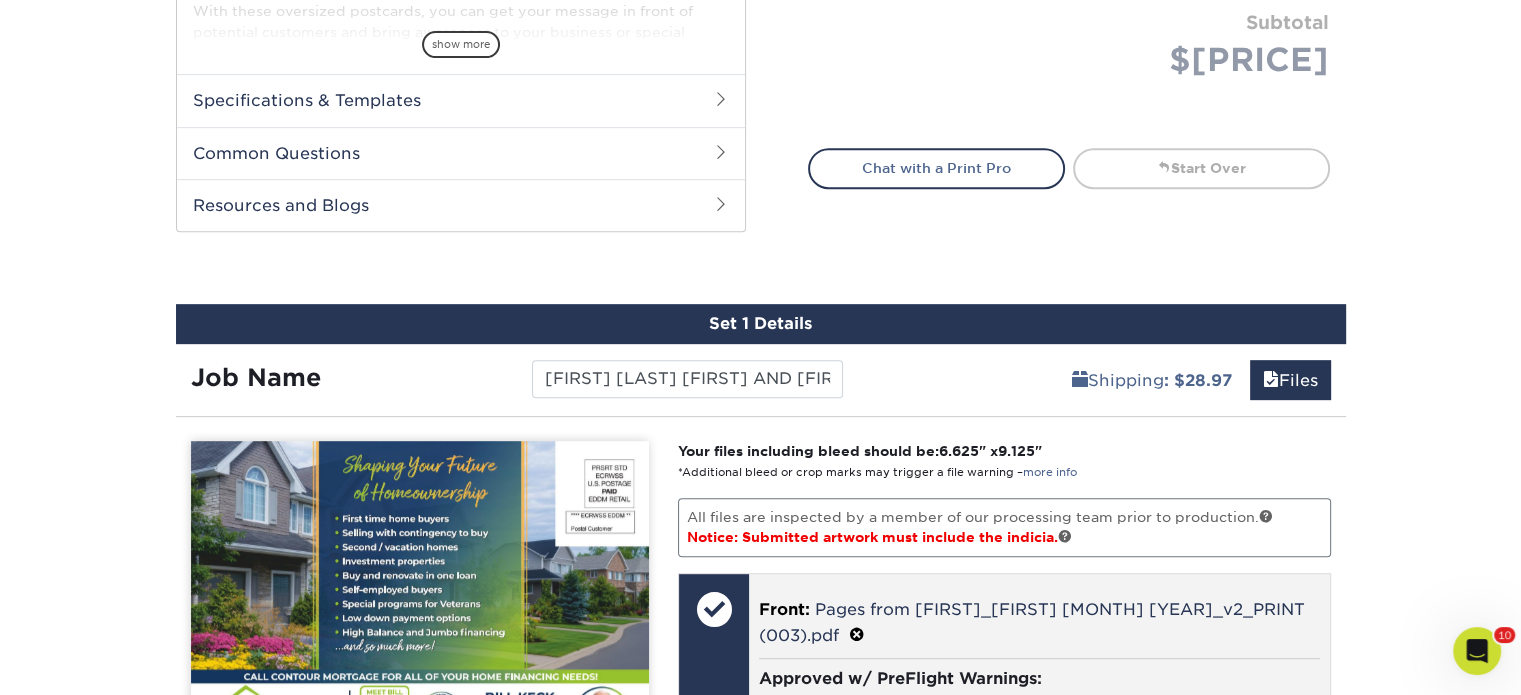 scroll, scrollTop: 1484, scrollLeft: 0, axis: vertical 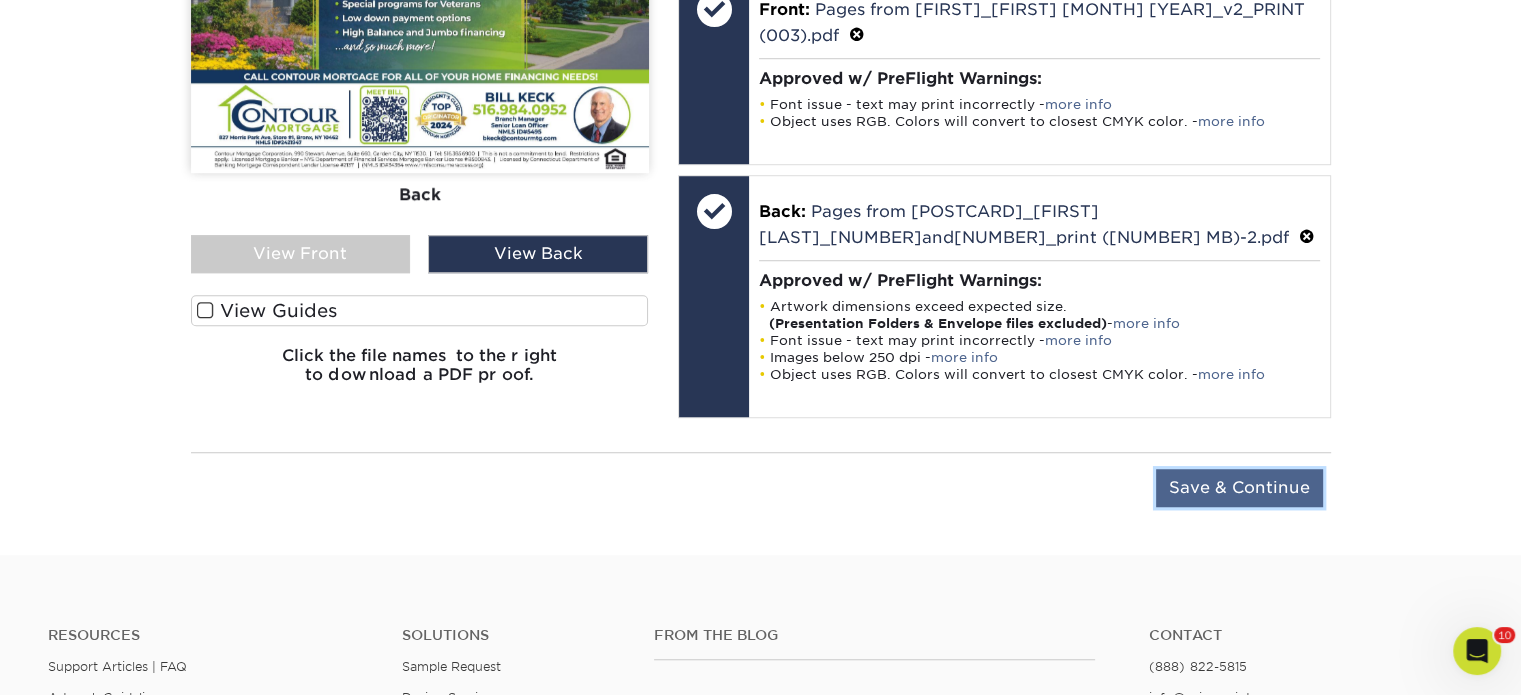 click on "Save & Continue" at bounding box center [1239, 488] 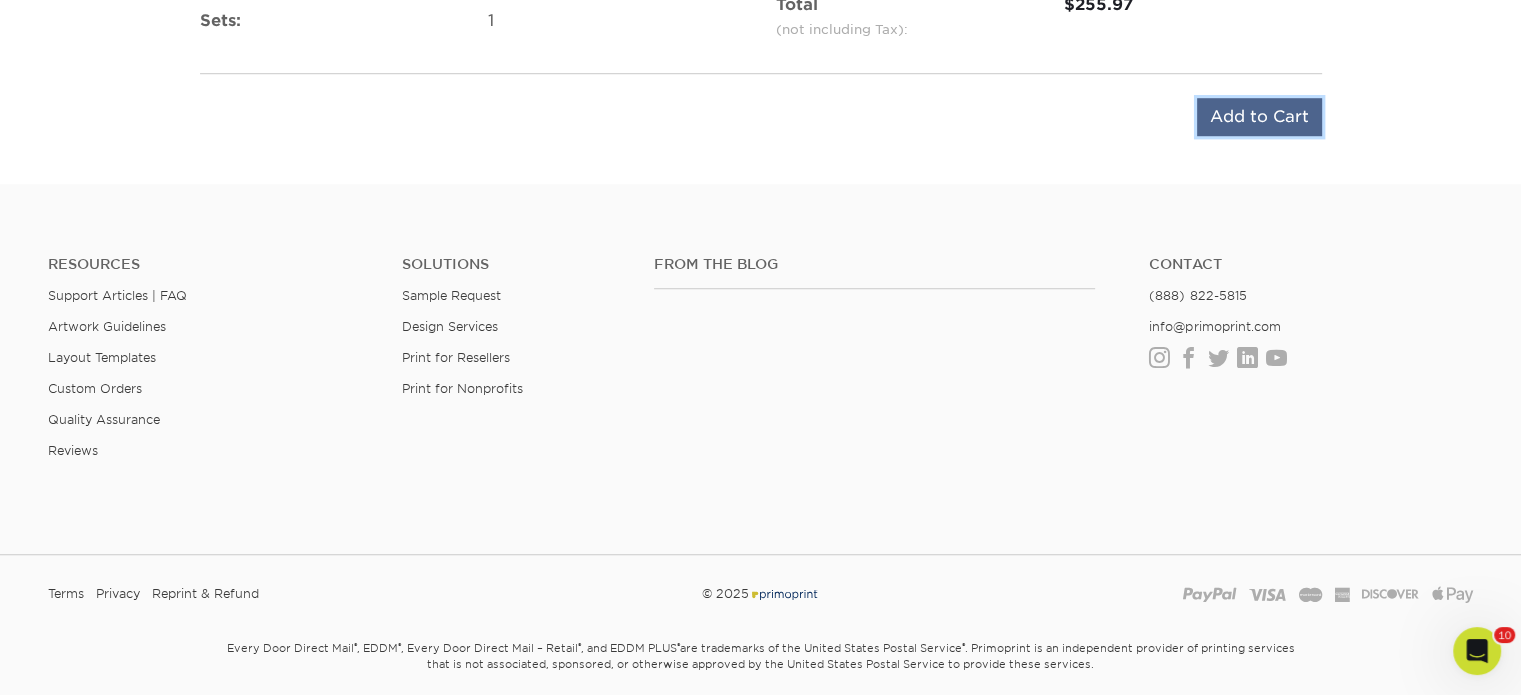 click on "Add to Cart" at bounding box center [1259, 117] 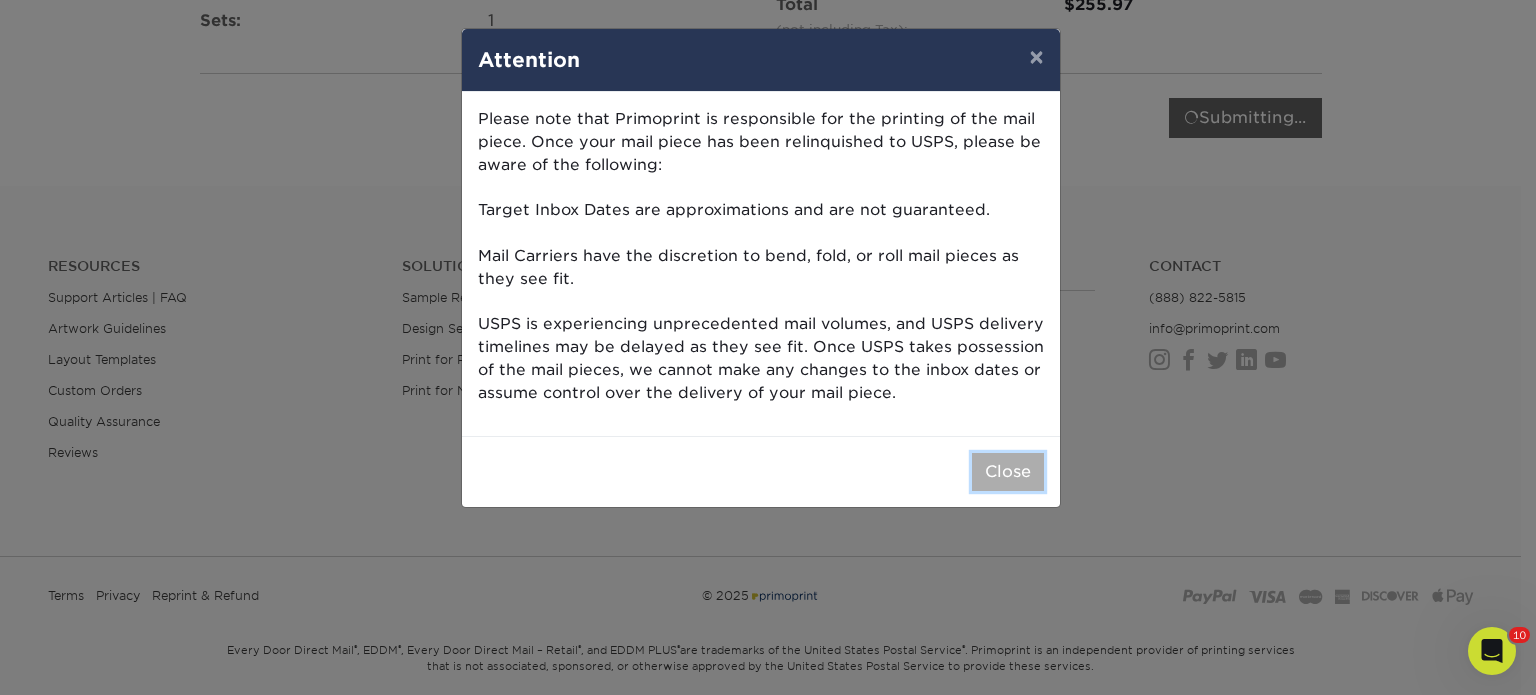 click on "Close" at bounding box center [1008, 472] 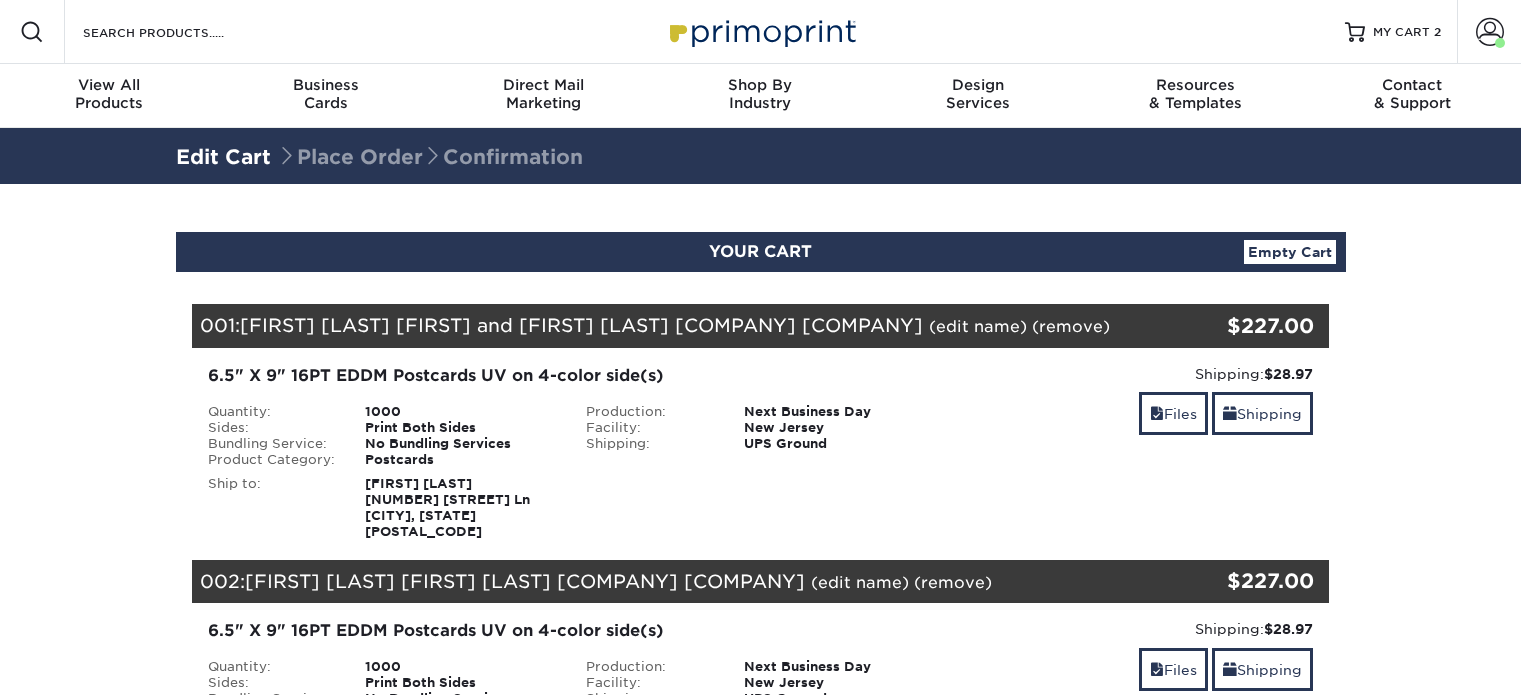 scroll, scrollTop: 0, scrollLeft: 0, axis: both 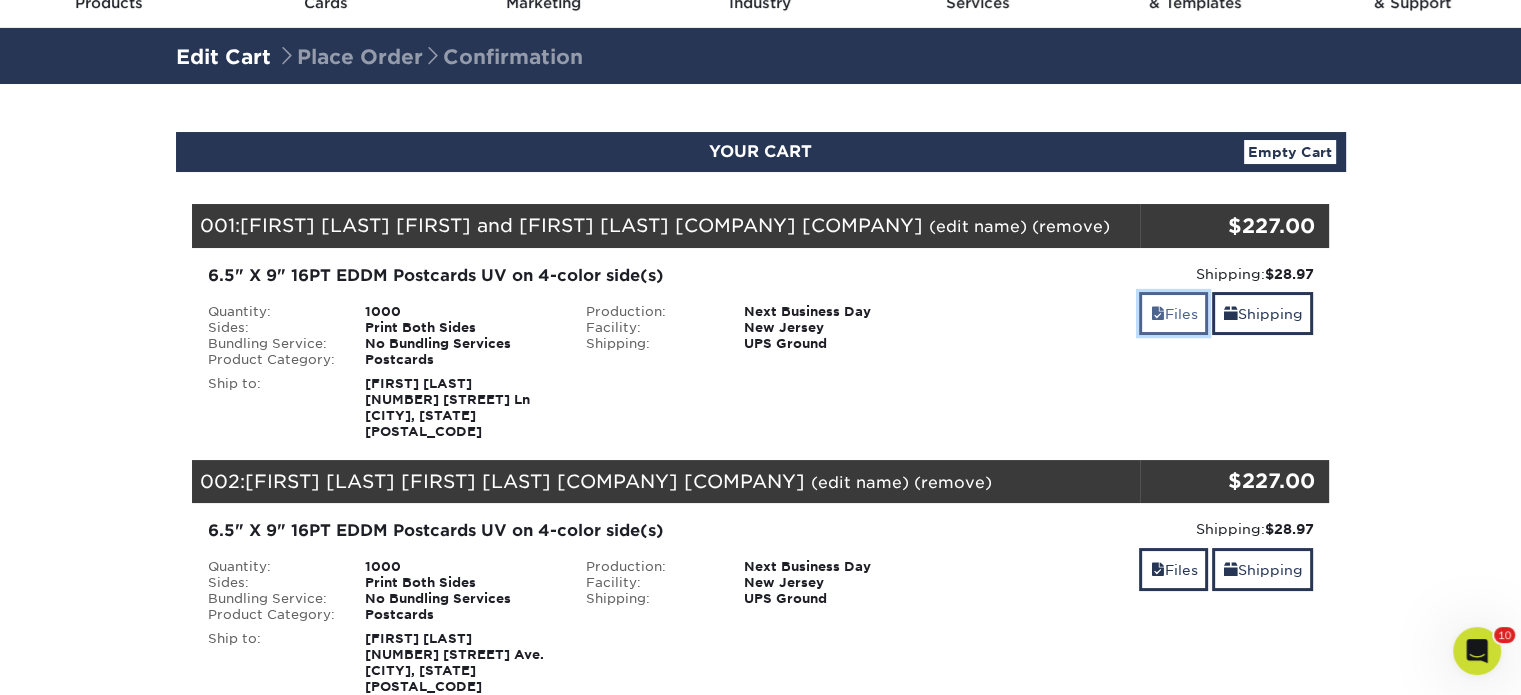 click on "Files" at bounding box center (1173, 313) 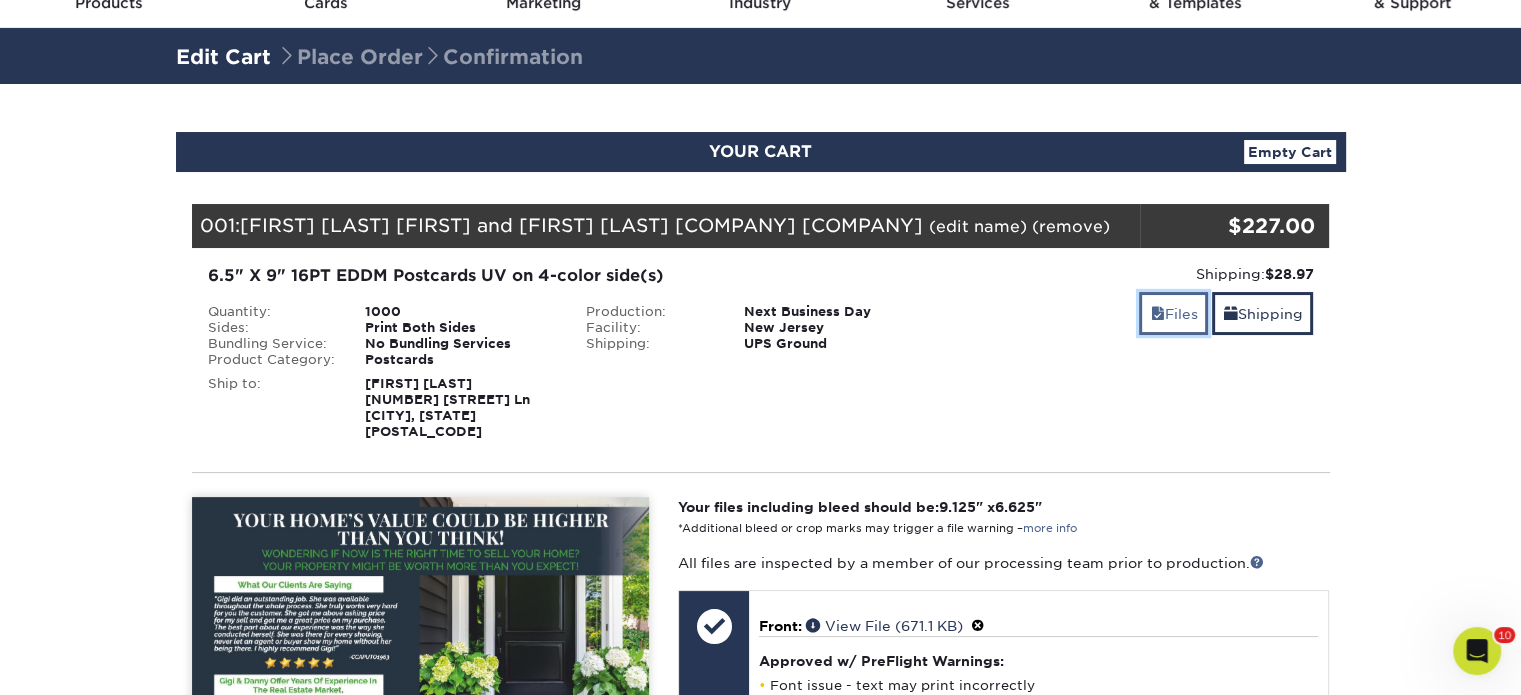 click on "Files" at bounding box center [1173, 313] 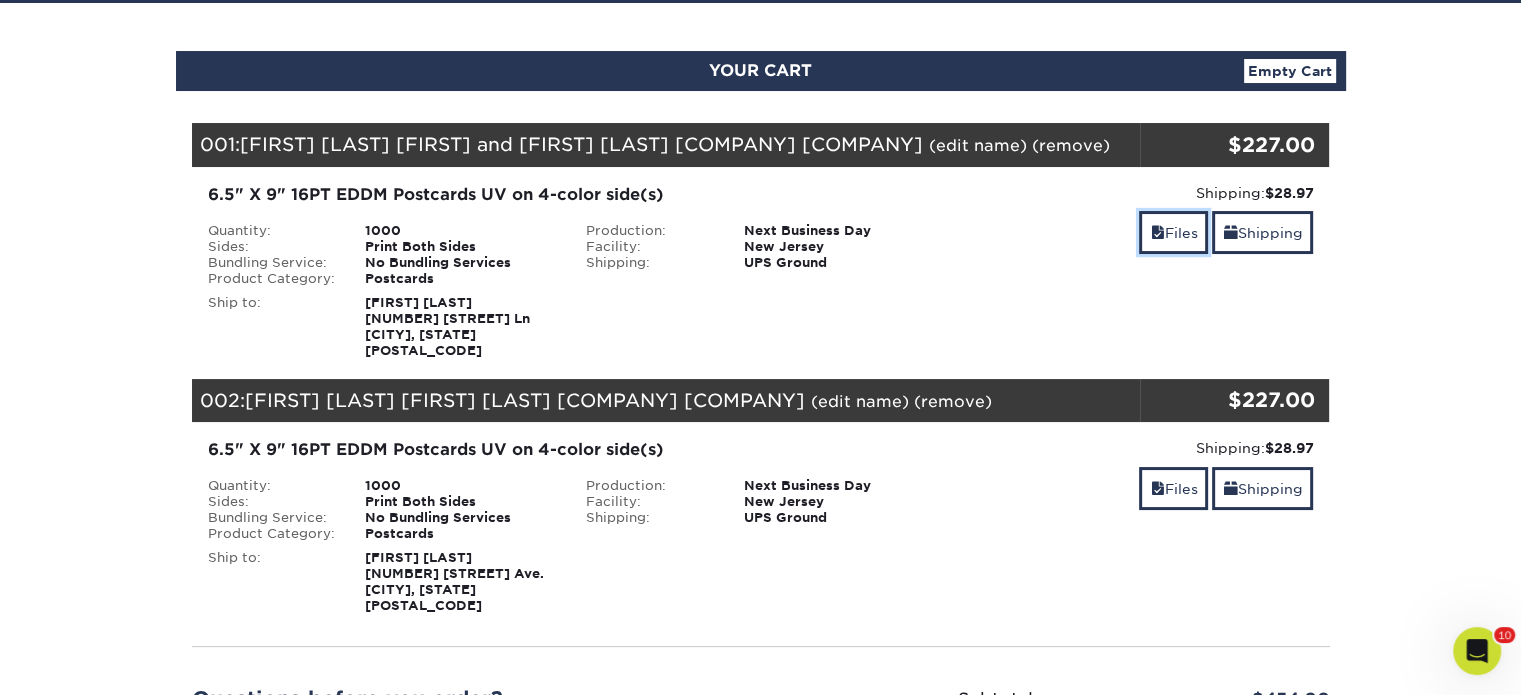 scroll, scrollTop: 400, scrollLeft: 0, axis: vertical 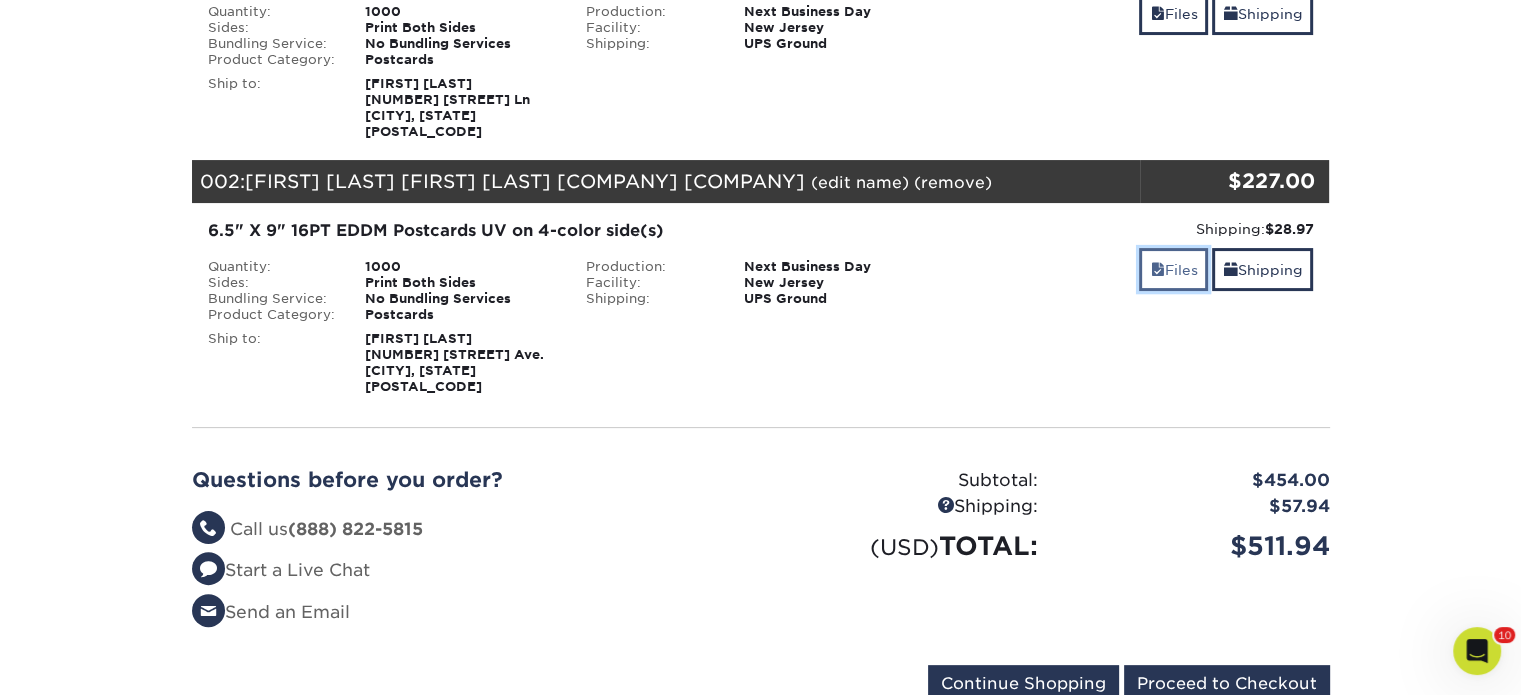 click on "Files" at bounding box center (1173, 269) 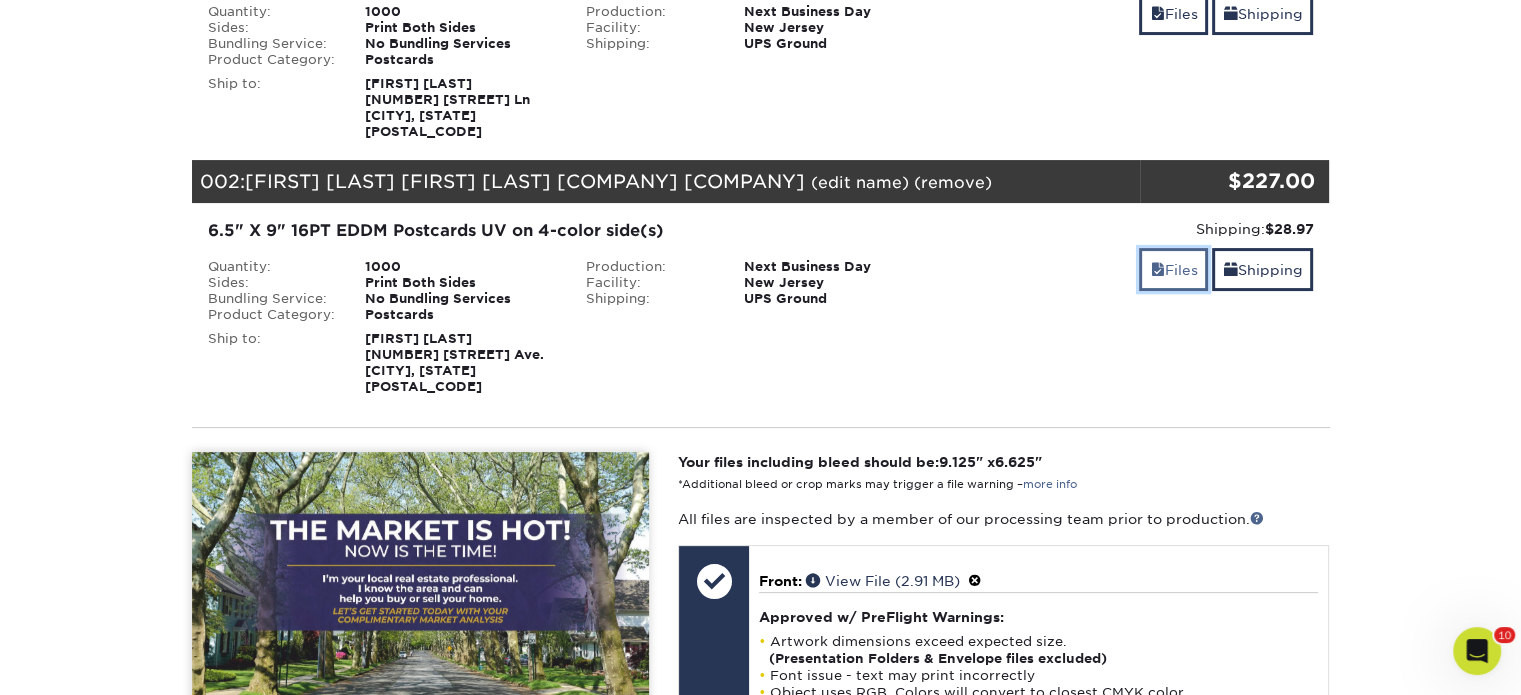 click on "Files" at bounding box center (1173, 269) 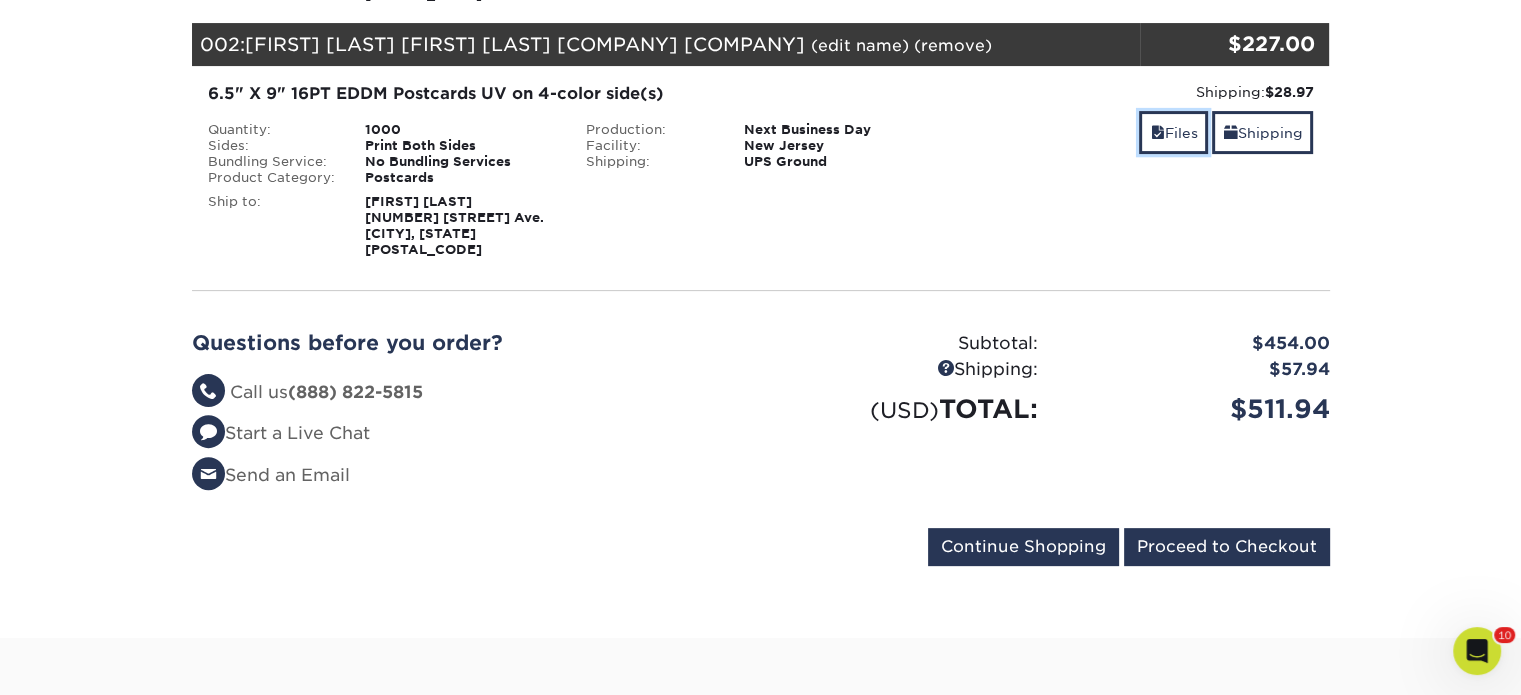scroll, scrollTop: 700, scrollLeft: 0, axis: vertical 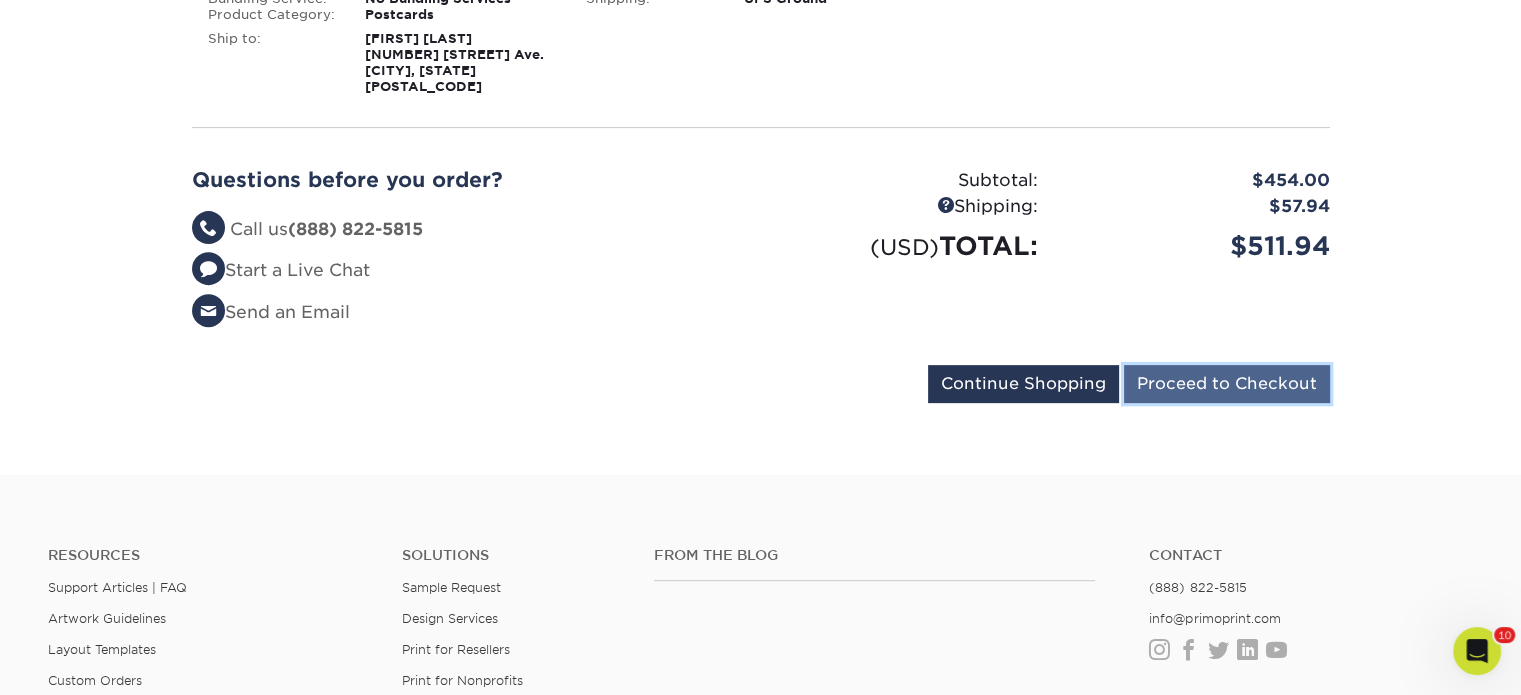 click on "Proceed to Checkout" at bounding box center (1227, 384) 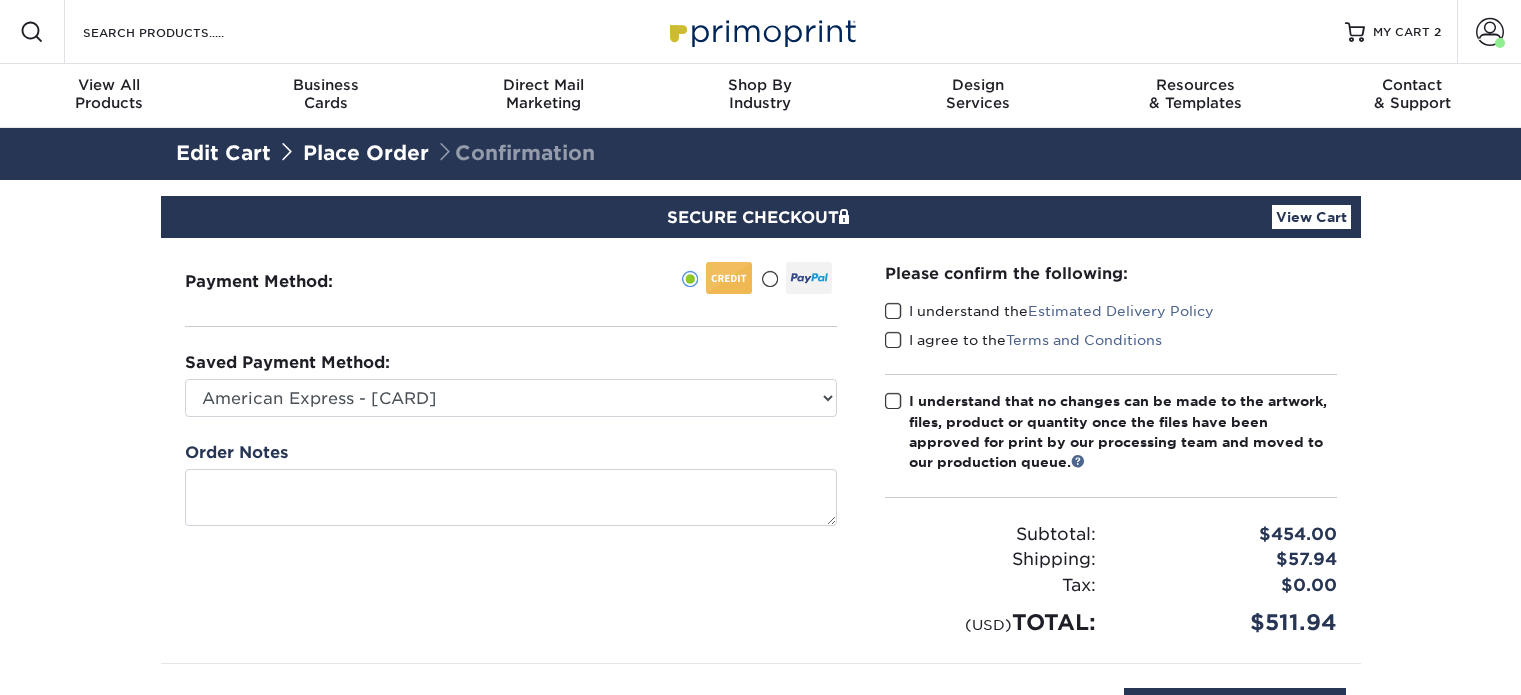 scroll, scrollTop: 0, scrollLeft: 0, axis: both 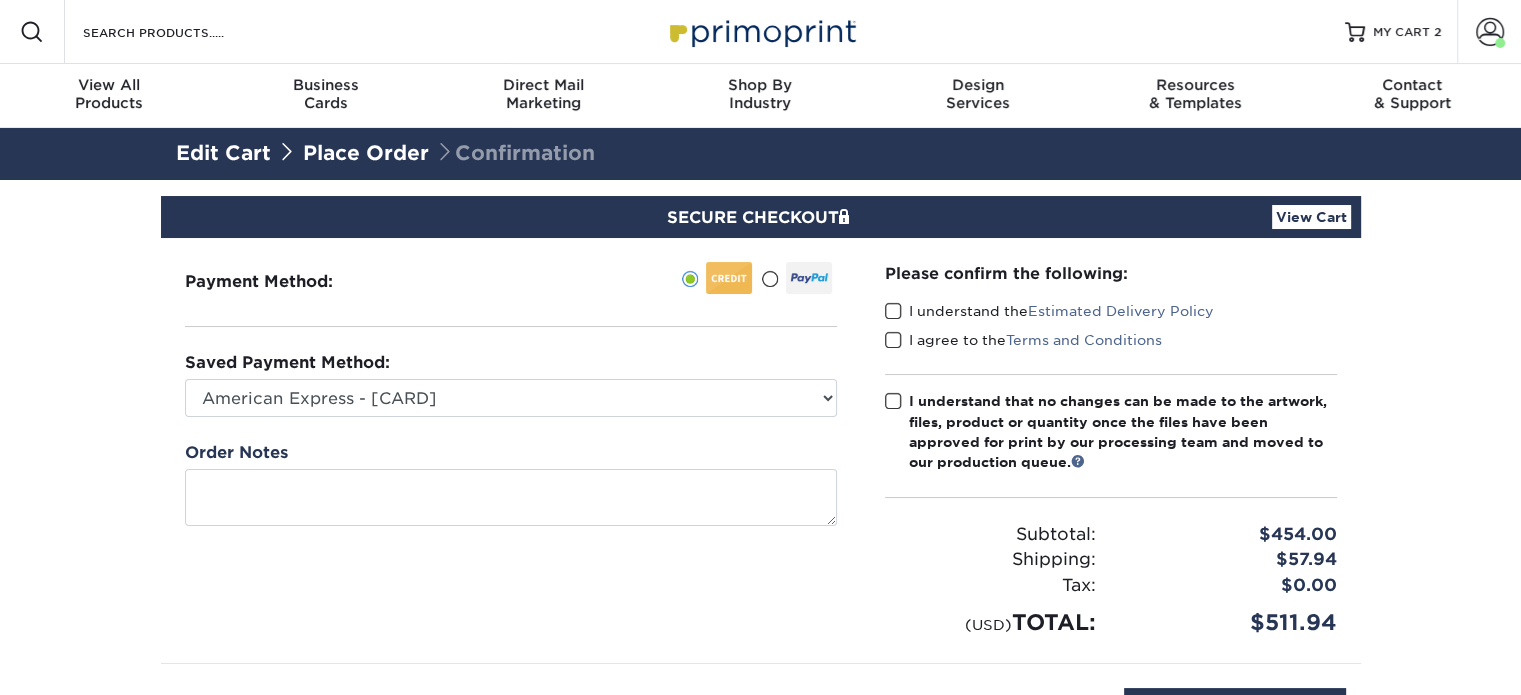 drag, startPoint x: 897, startPoint y: 310, endPoint x: 900, endPoint y: 328, distance: 18.248287 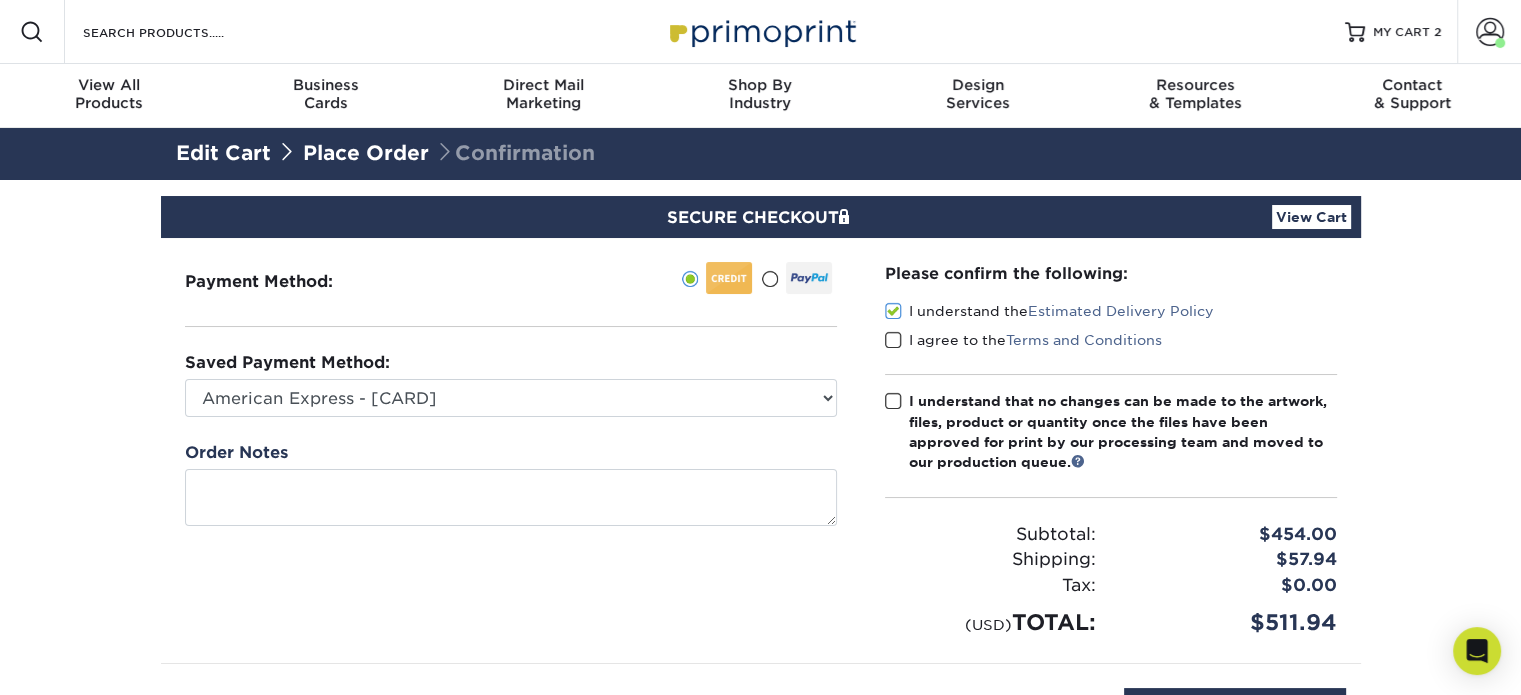 click at bounding box center (893, 340) 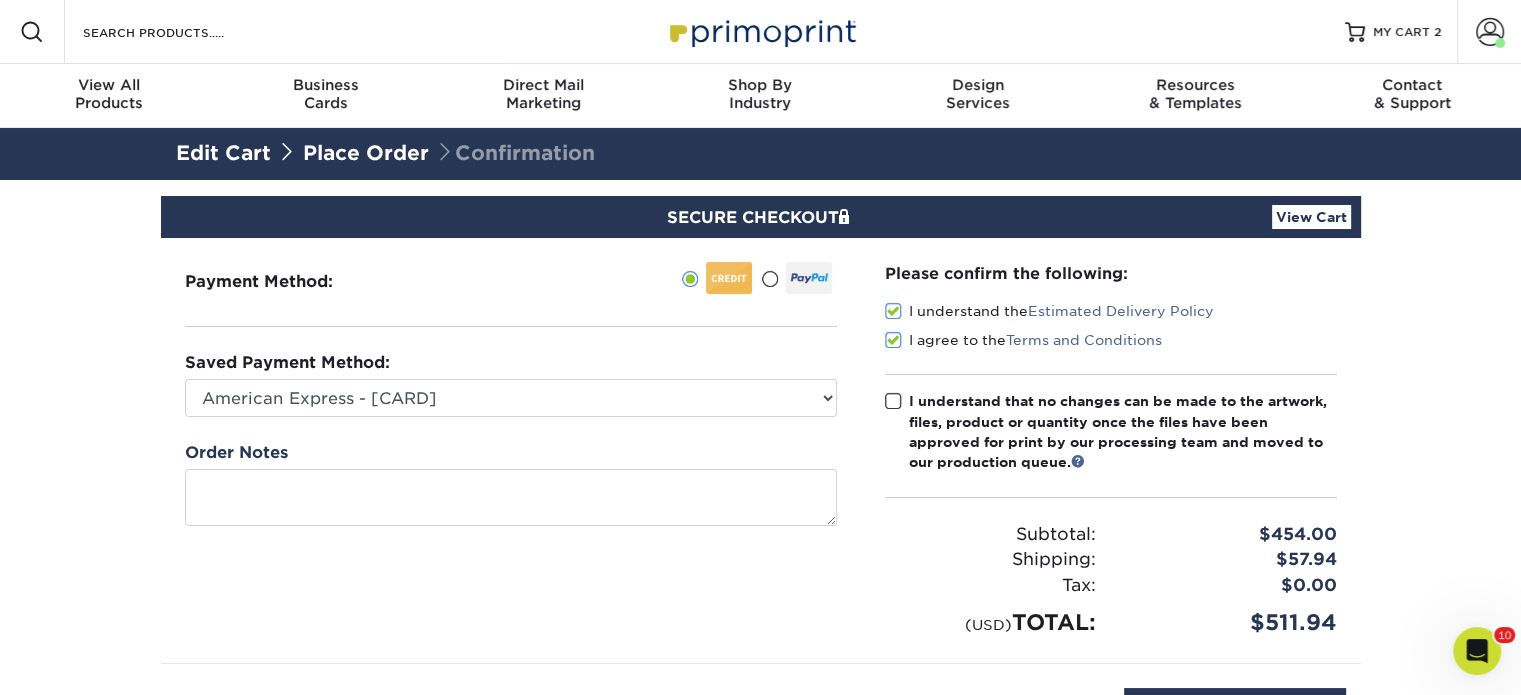 scroll, scrollTop: 0, scrollLeft: 0, axis: both 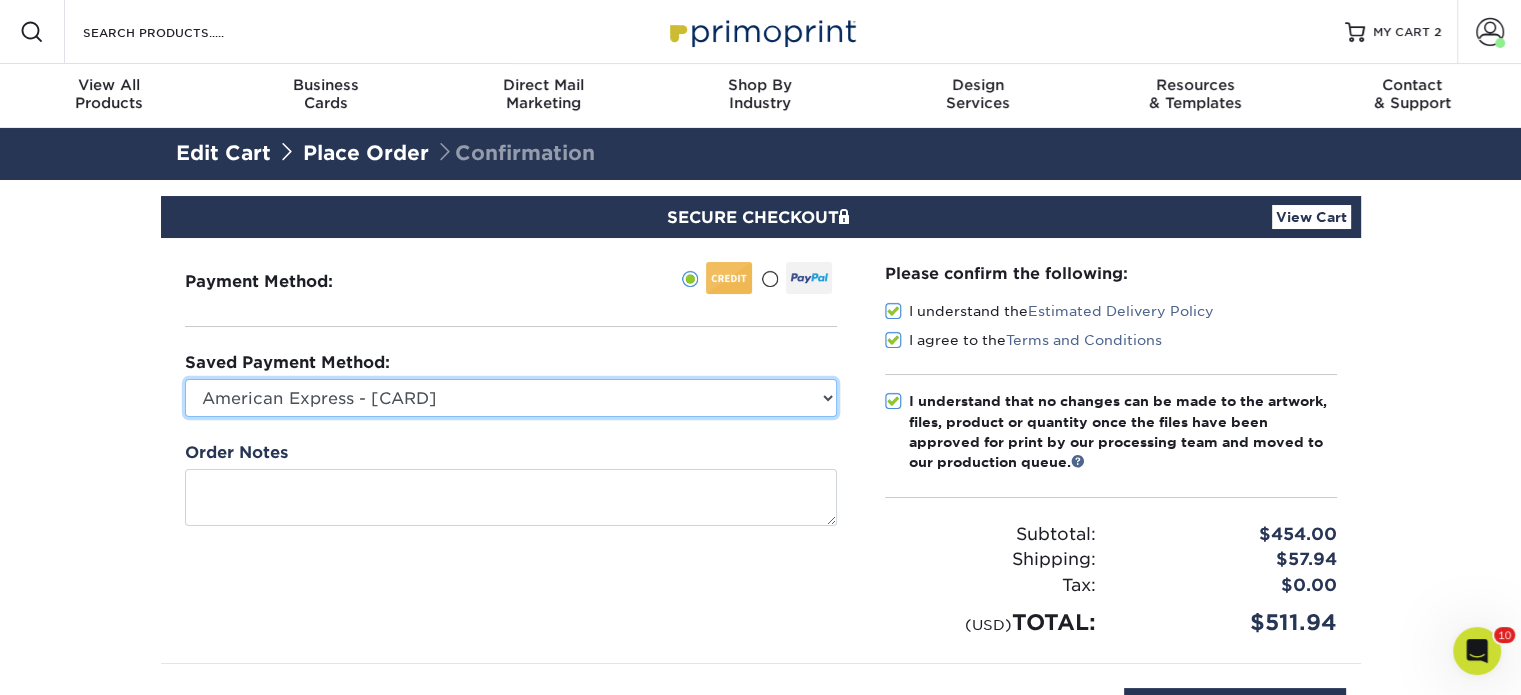 click on "American Express - XXXX2007 MasterCard - XXXX7618 American Express - XXXX1003 Visa - XXXX4484 Visa - XXXX1755 Discover - XXXX3287 Visa - XXXX8320 Visa - XXXX0890 Visa - XXXX9343 American Express - XXXX4003 MasterCard - XXXX2160 Visa - XXXX5374 Visa - XXXX2177 Visa - XXXX5323 New Credit Card" at bounding box center [511, 398] 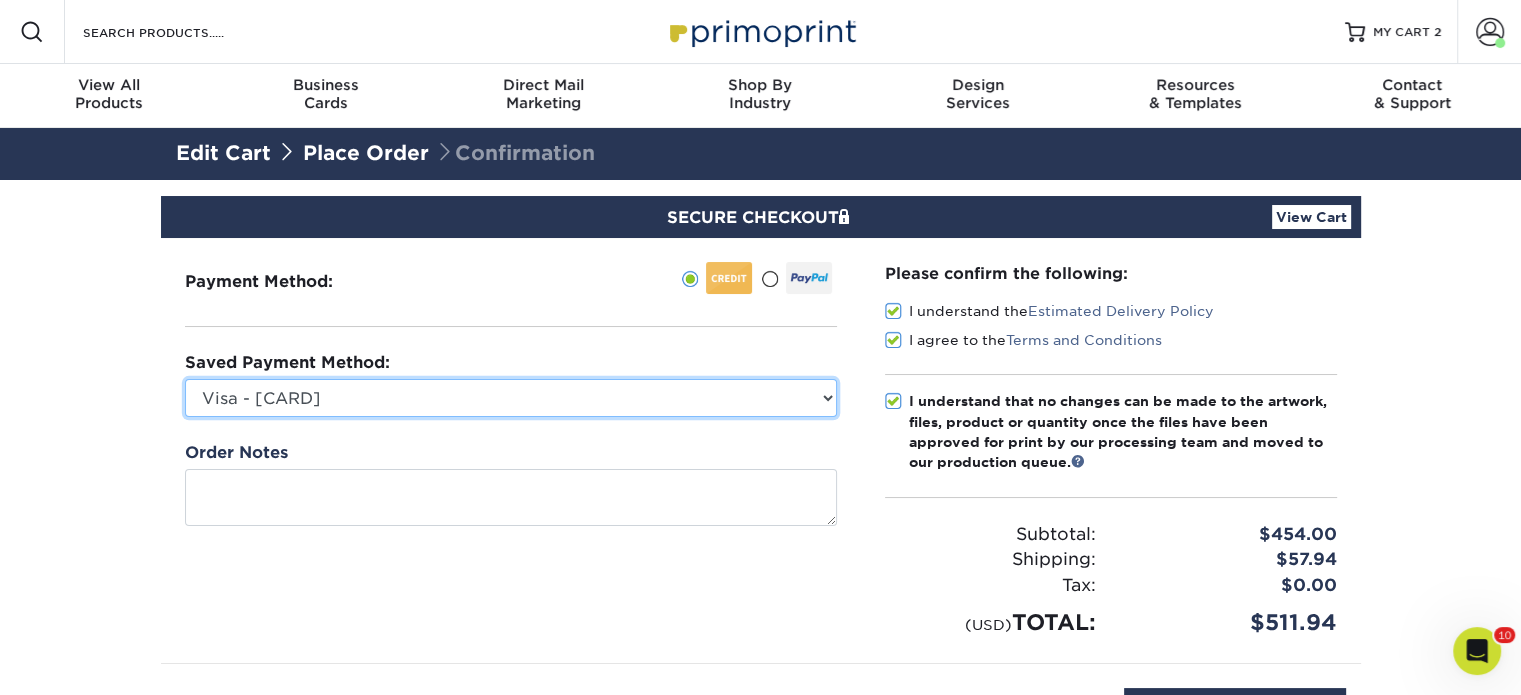 click on "American Express - XXXX2007 MasterCard - XXXX7618 American Express - XXXX1003 Visa - XXXX4484 Visa - XXXX1755 Discover - XXXX3287 Visa - XXXX8320 Visa - XXXX0890 Visa - XXXX9343 American Express - XXXX4003 MasterCard - XXXX2160 Visa - XXXX5374 Visa - XXXX2177 Visa - XXXX5323 New Credit Card" at bounding box center [511, 398] 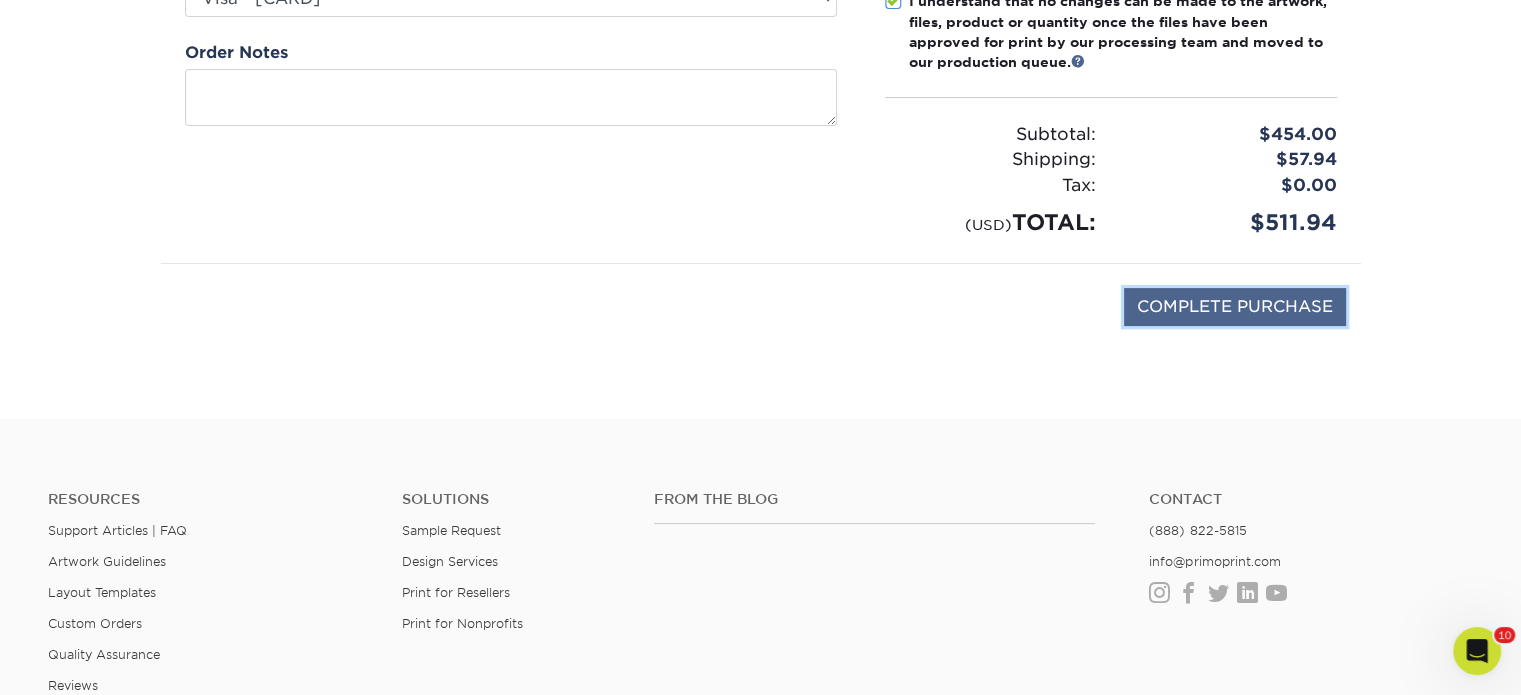 click on "COMPLETE PURCHASE" at bounding box center [1235, 307] 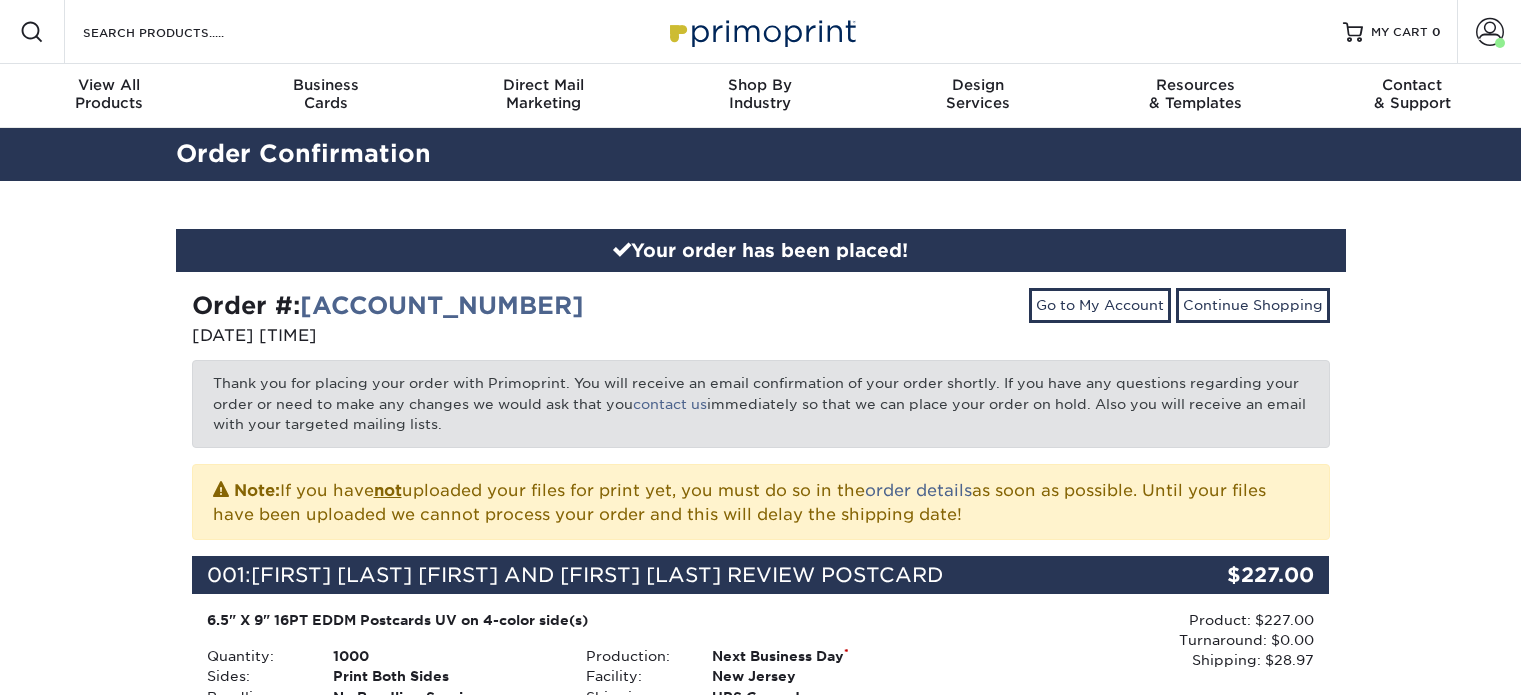 scroll, scrollTop: 0, scrollLeft: 0, axis: both 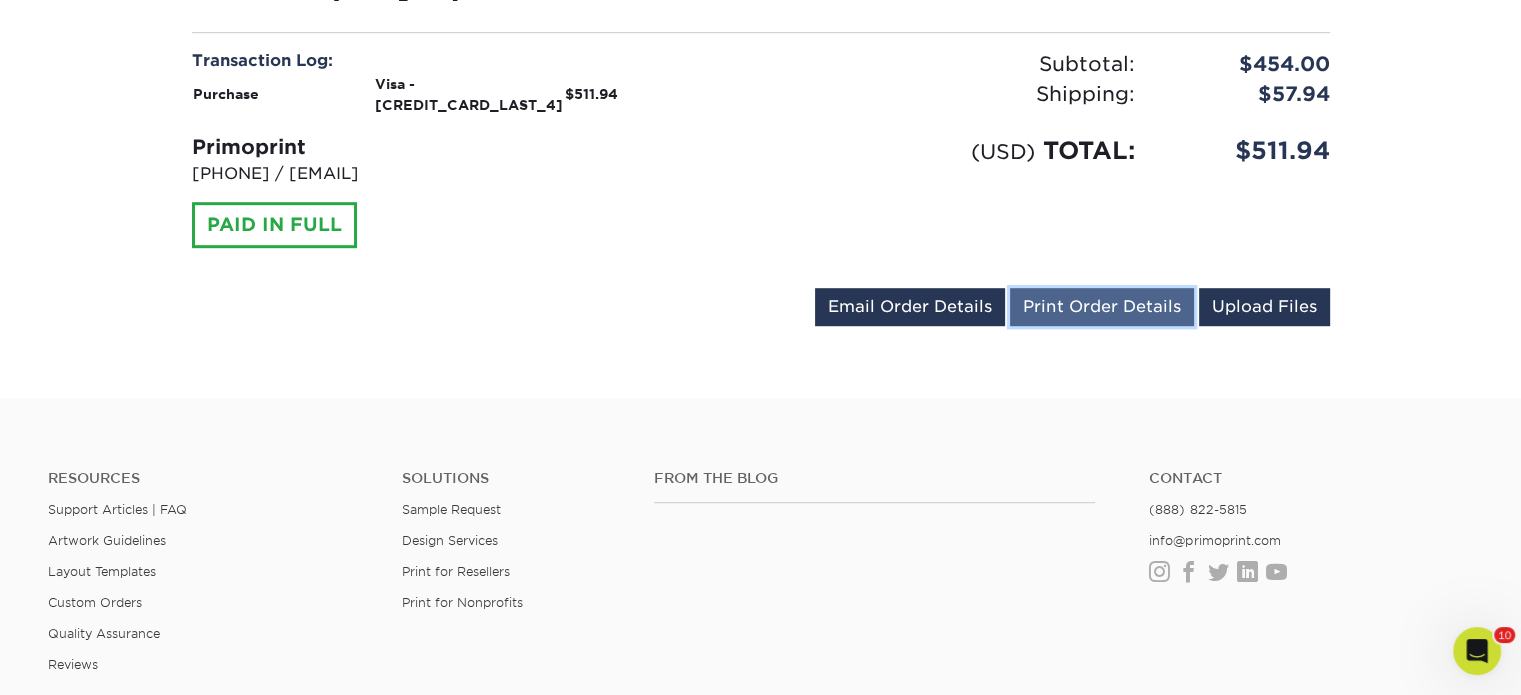 click on "Print Order Details" at bounding box center (1102, 307) 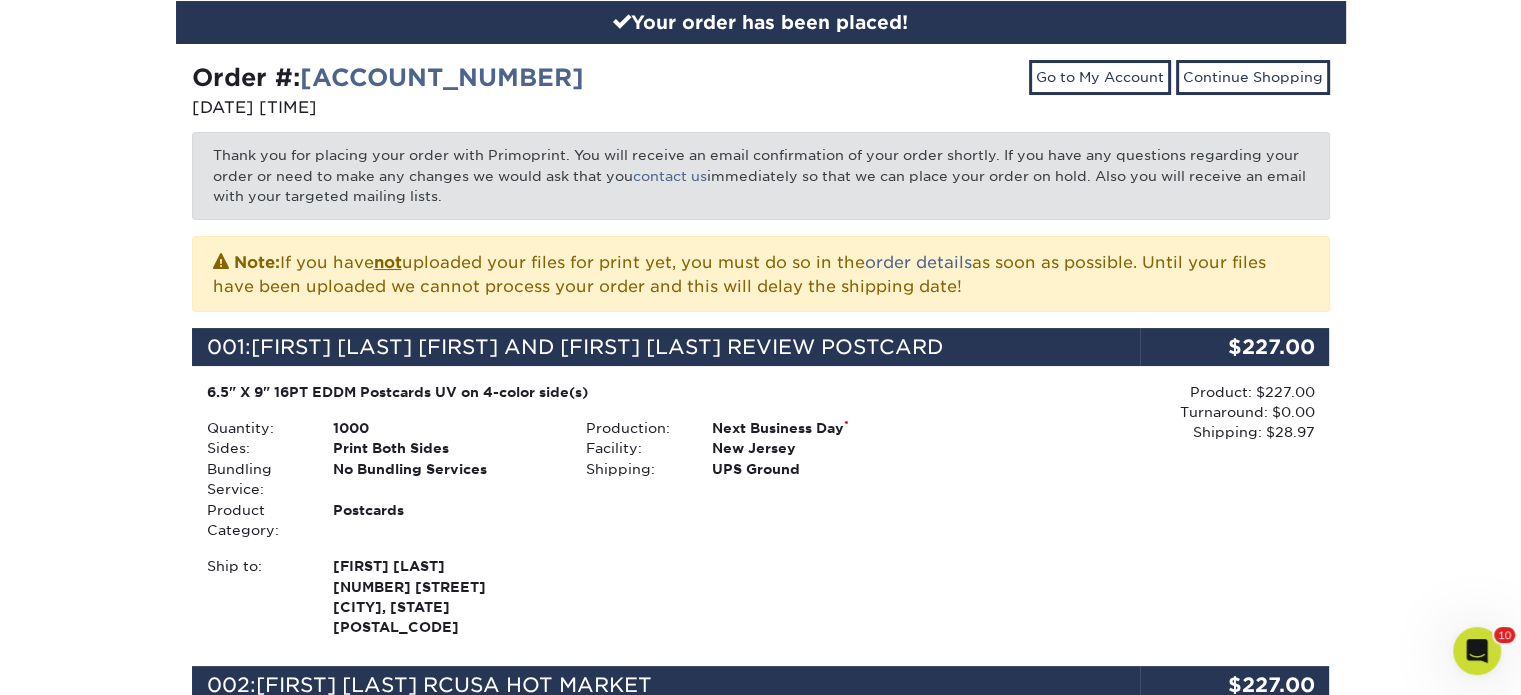 scroll, scrollTop: 0, scrollLeft: 0, axis: both 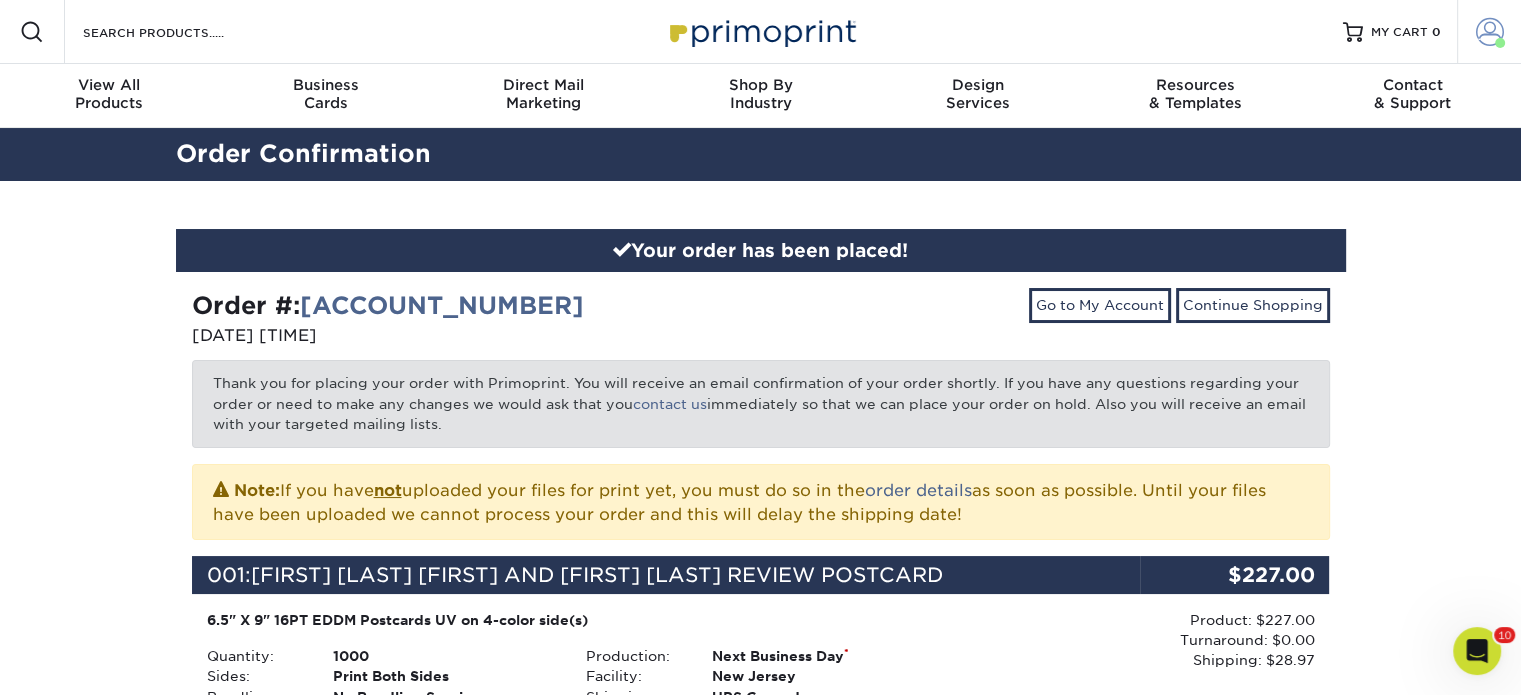 click at bounding box center [1490, 32] 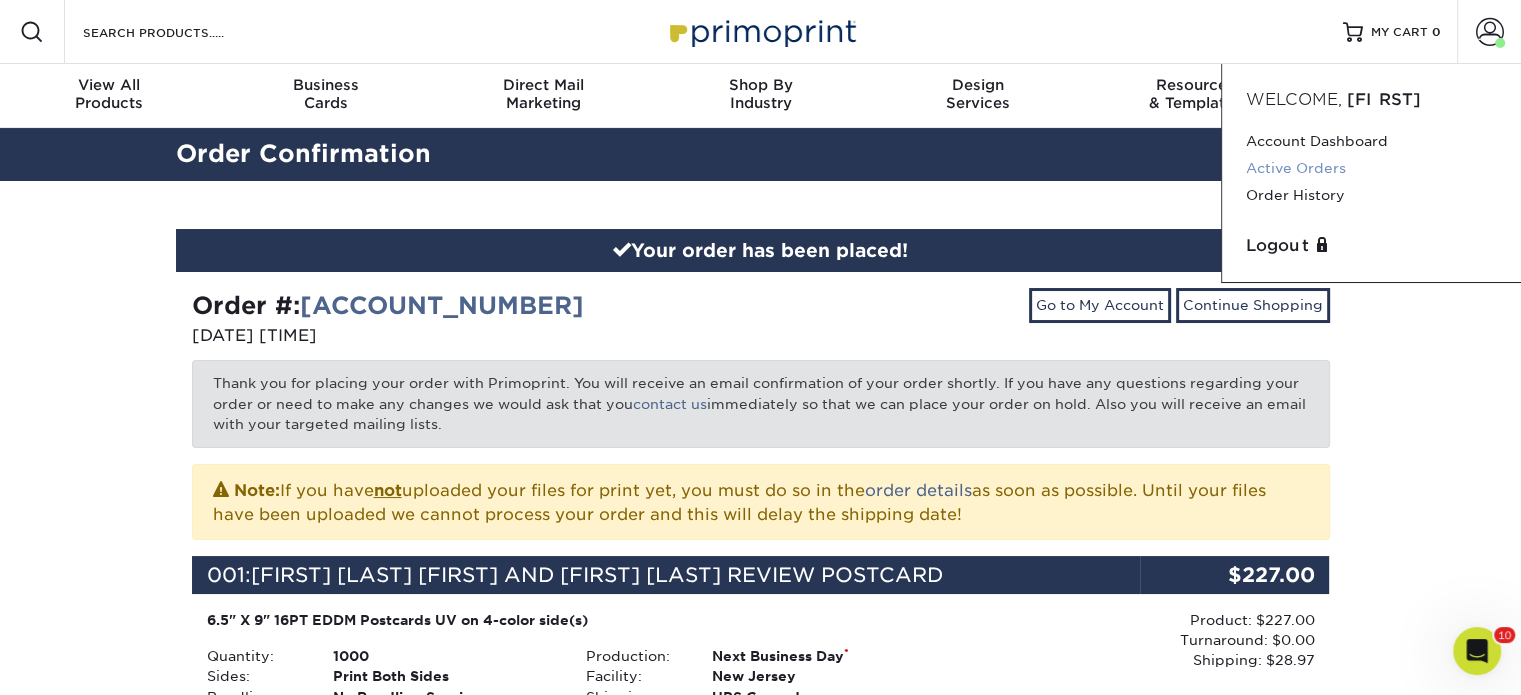 click on "Active Orders" at bounding box center [1371, 168] 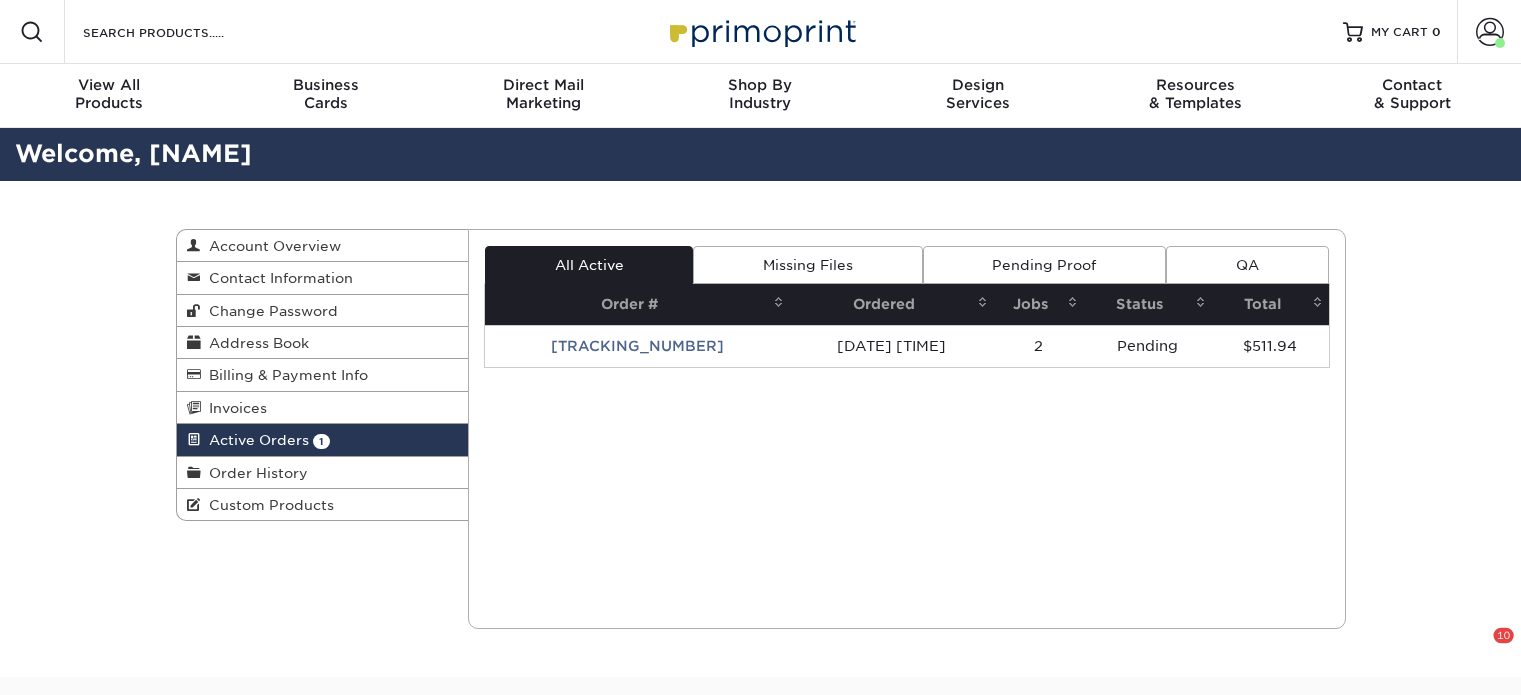 scroll, scrollTop: 0, scrollLeft: 0, axis: both 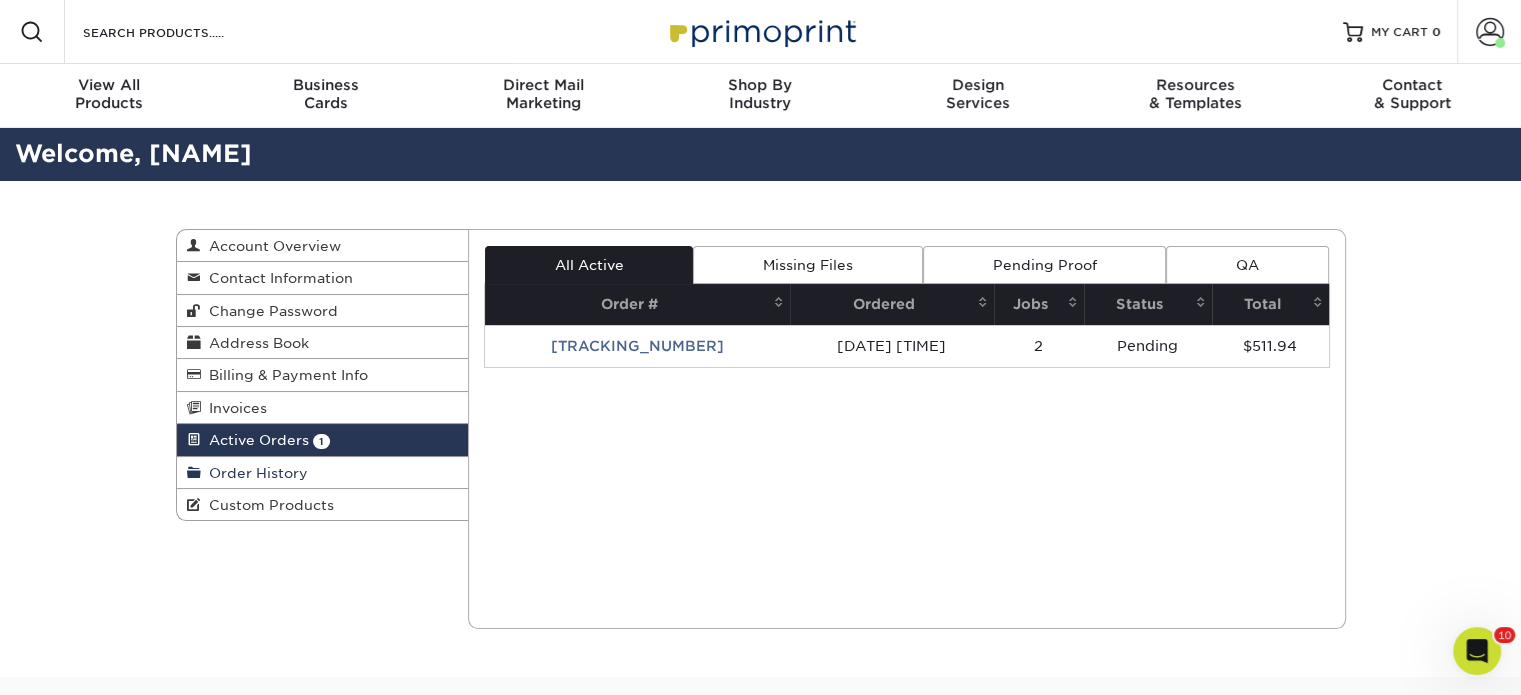 click on "Order History" at bounding box center (323, 473) 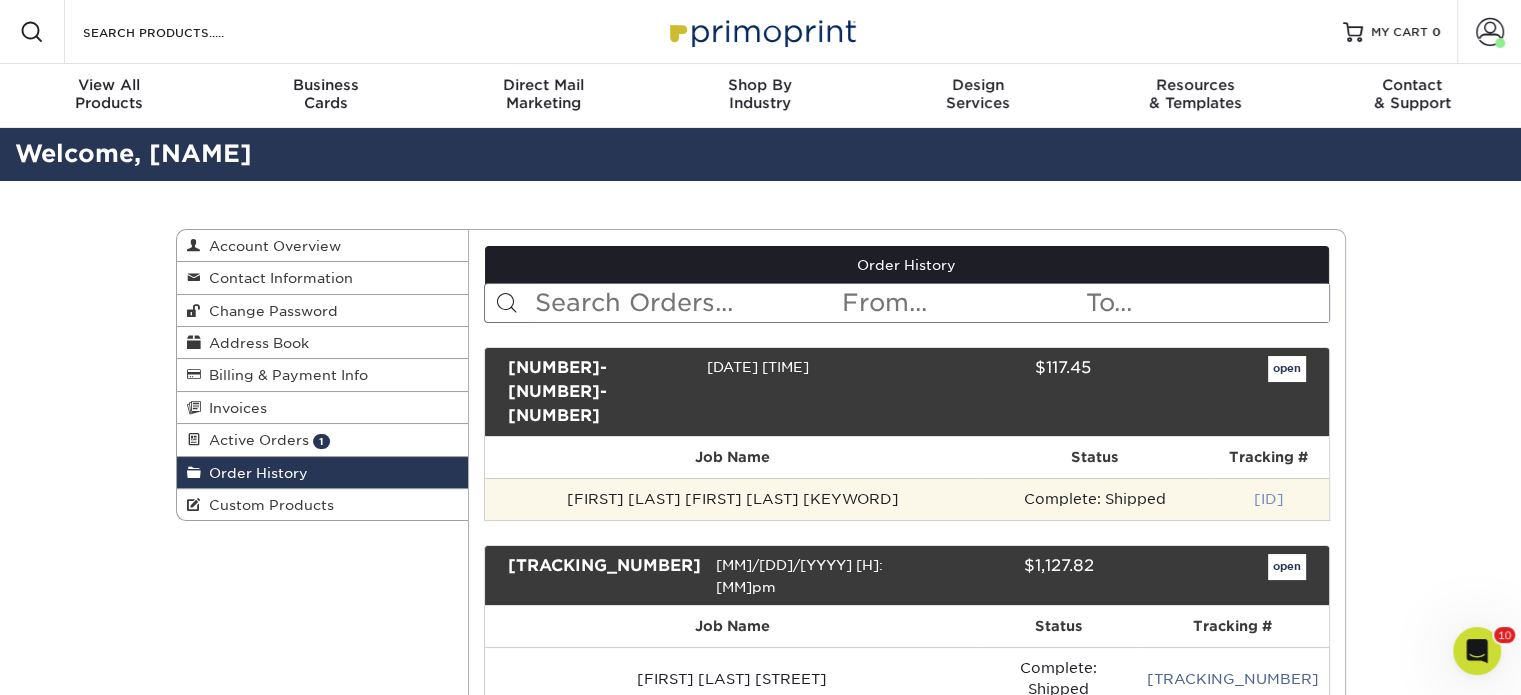 click on "[ID]" at bounding box center (1269, 499) 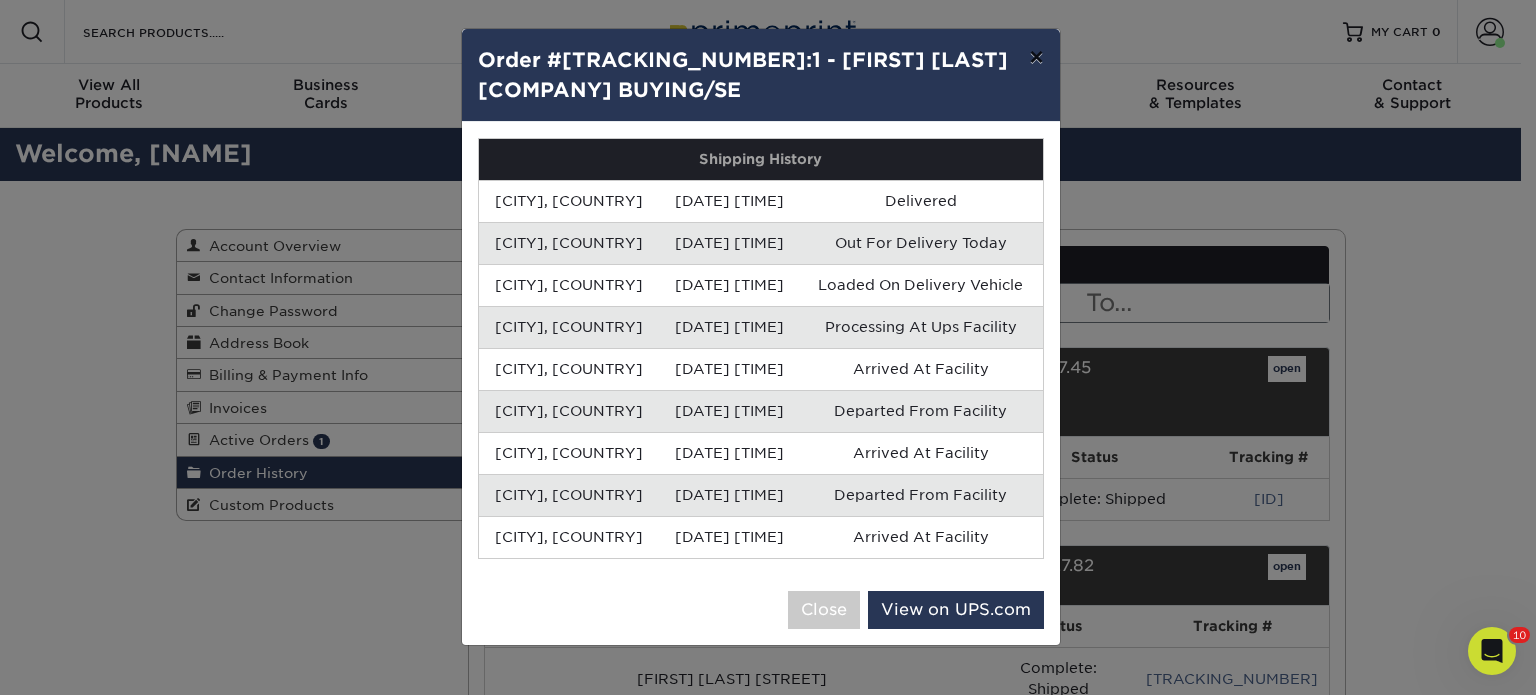click on "×" at bounding box center (1036, 57) 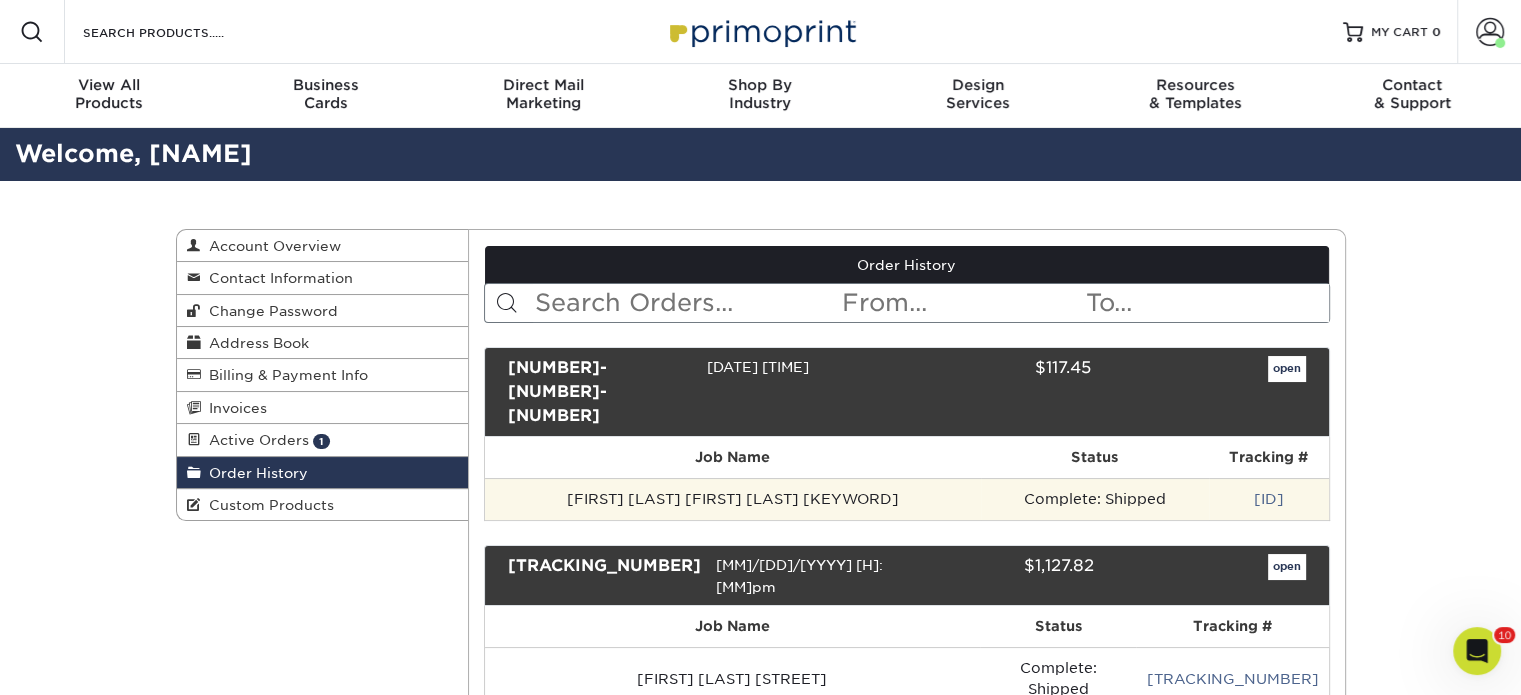 drag, startPoint x: 1320, startPoint y: 449, endPoint x: 1160, endPoint y: 457, distance: 160.19987 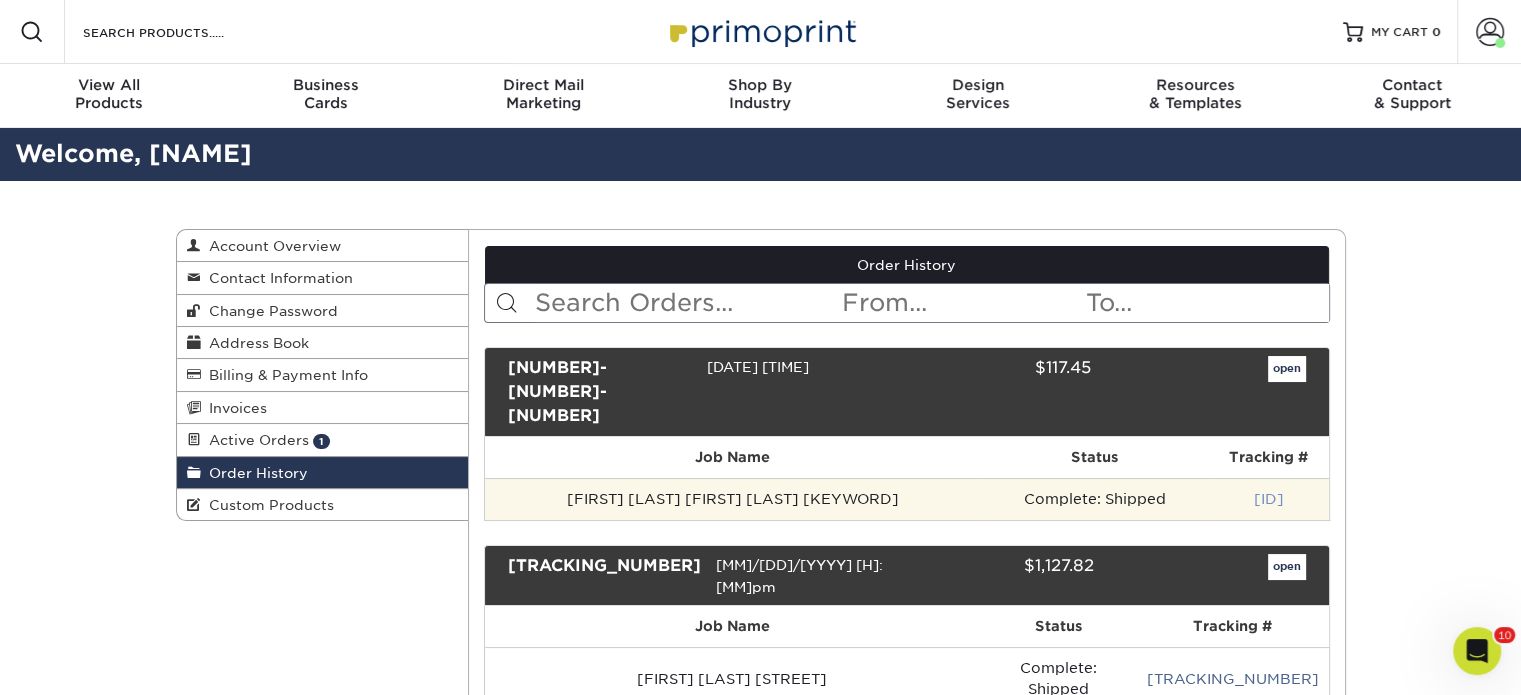 copy on "[ID]" 